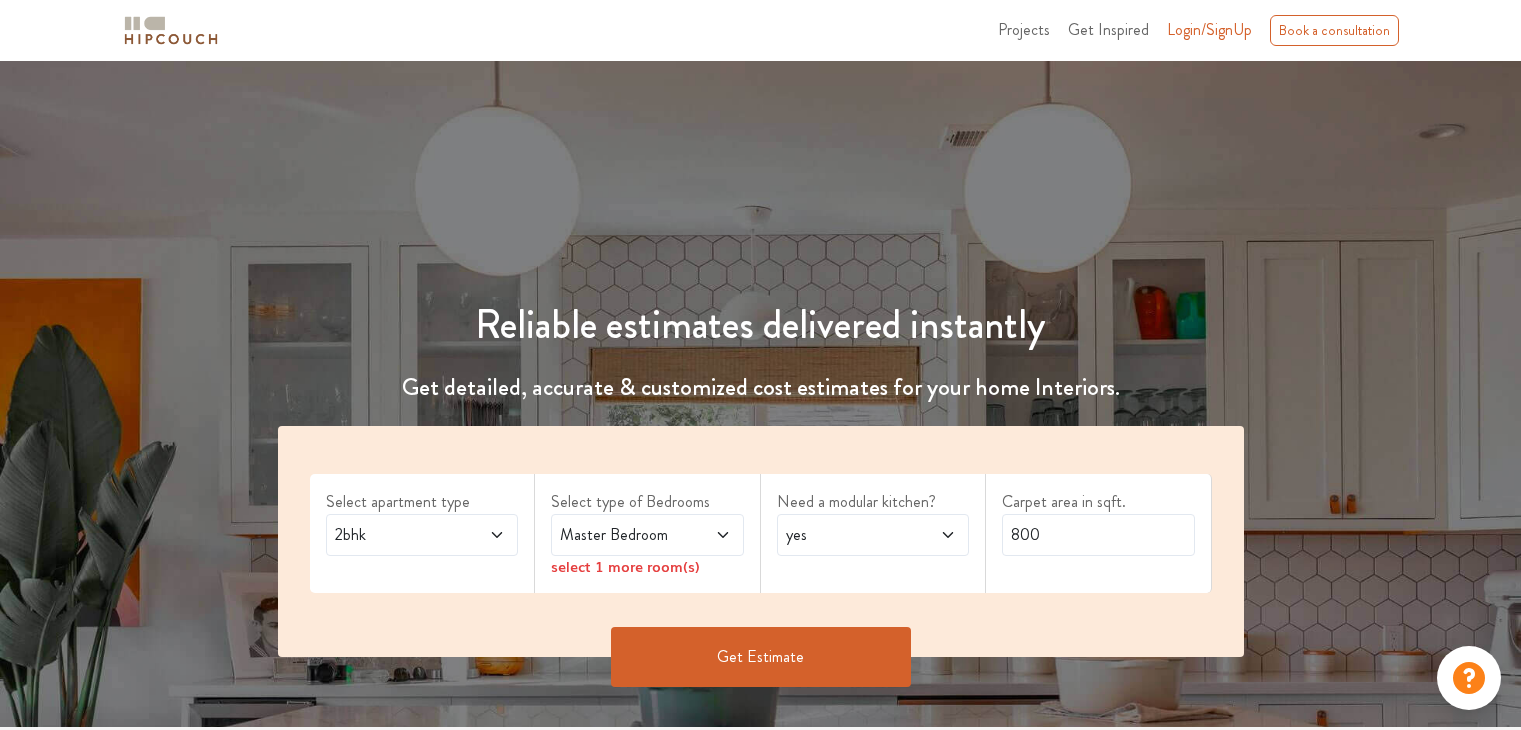 scroll, scrollTop: 0, scrollLeft: 0, axis: both 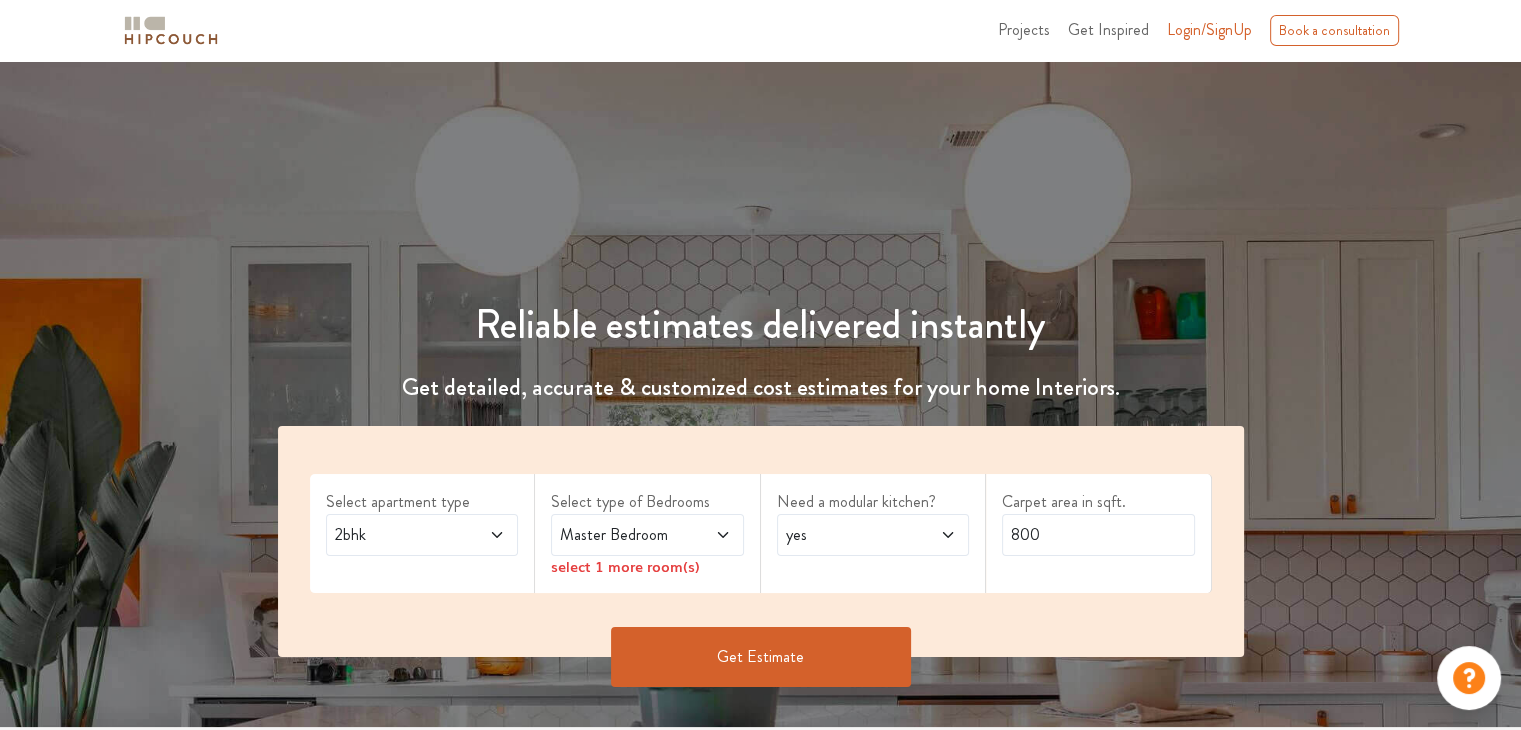 click at bounding box center (483, 535) 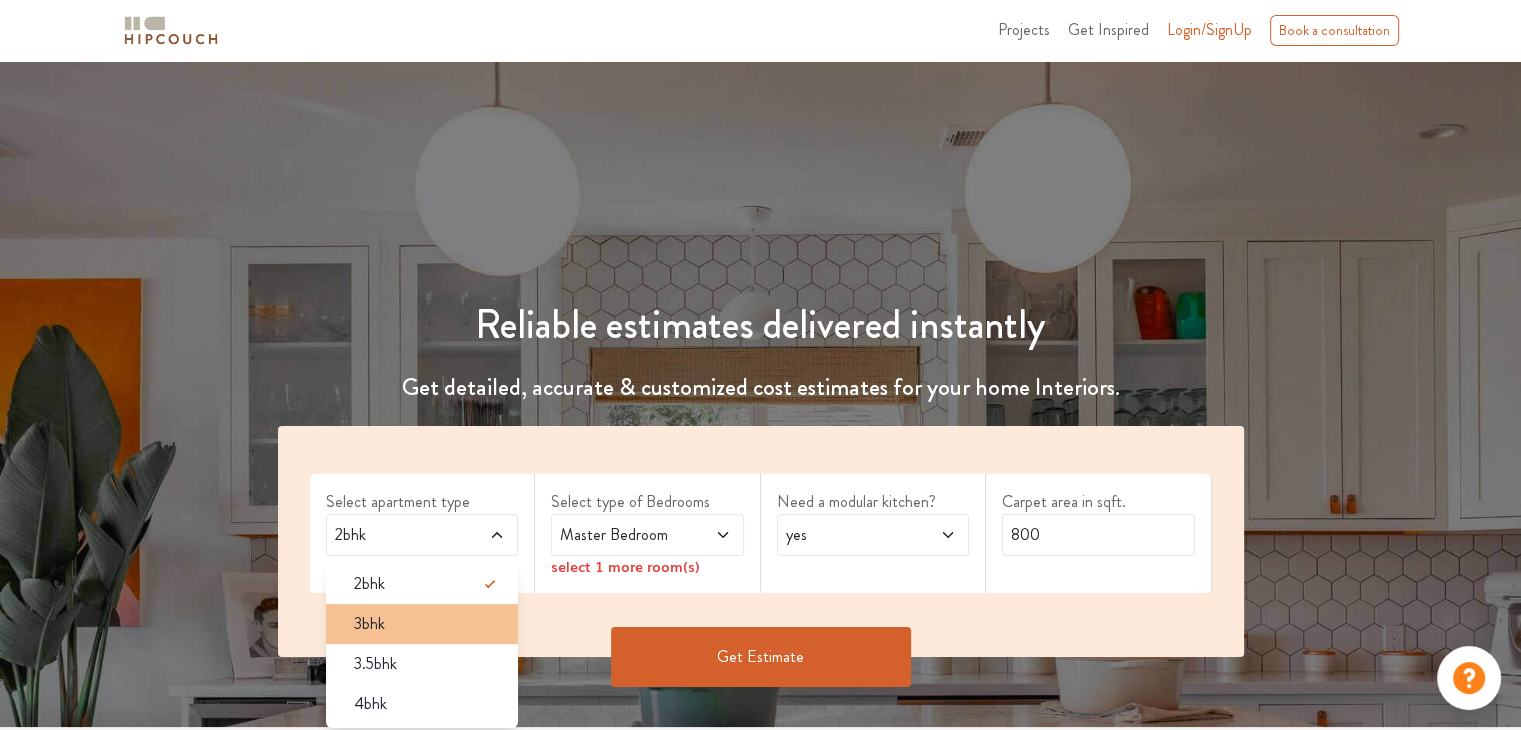 click on "3bhk" at bounding box center (428, 624) 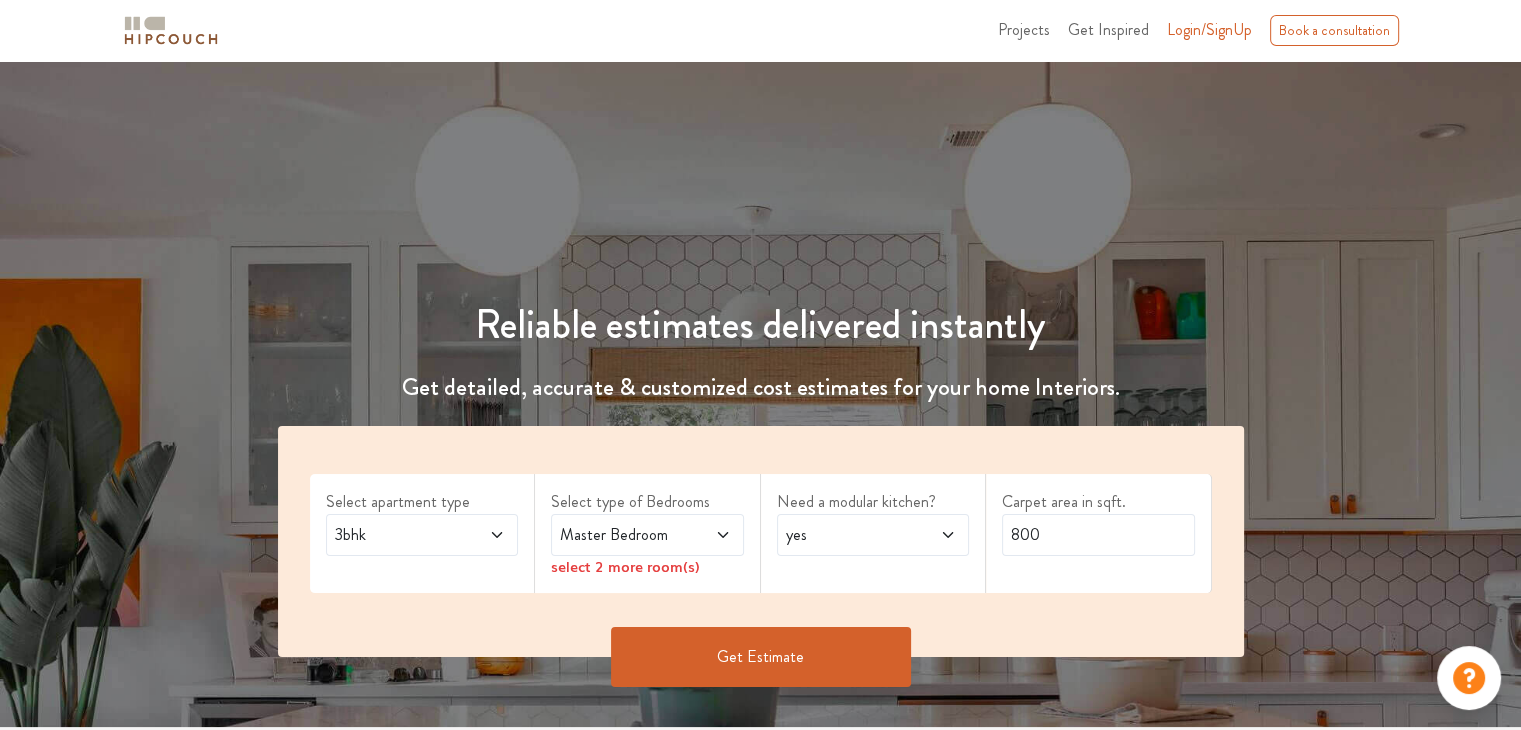 click on "Master Bedroom" at bounding box center (621, 535) 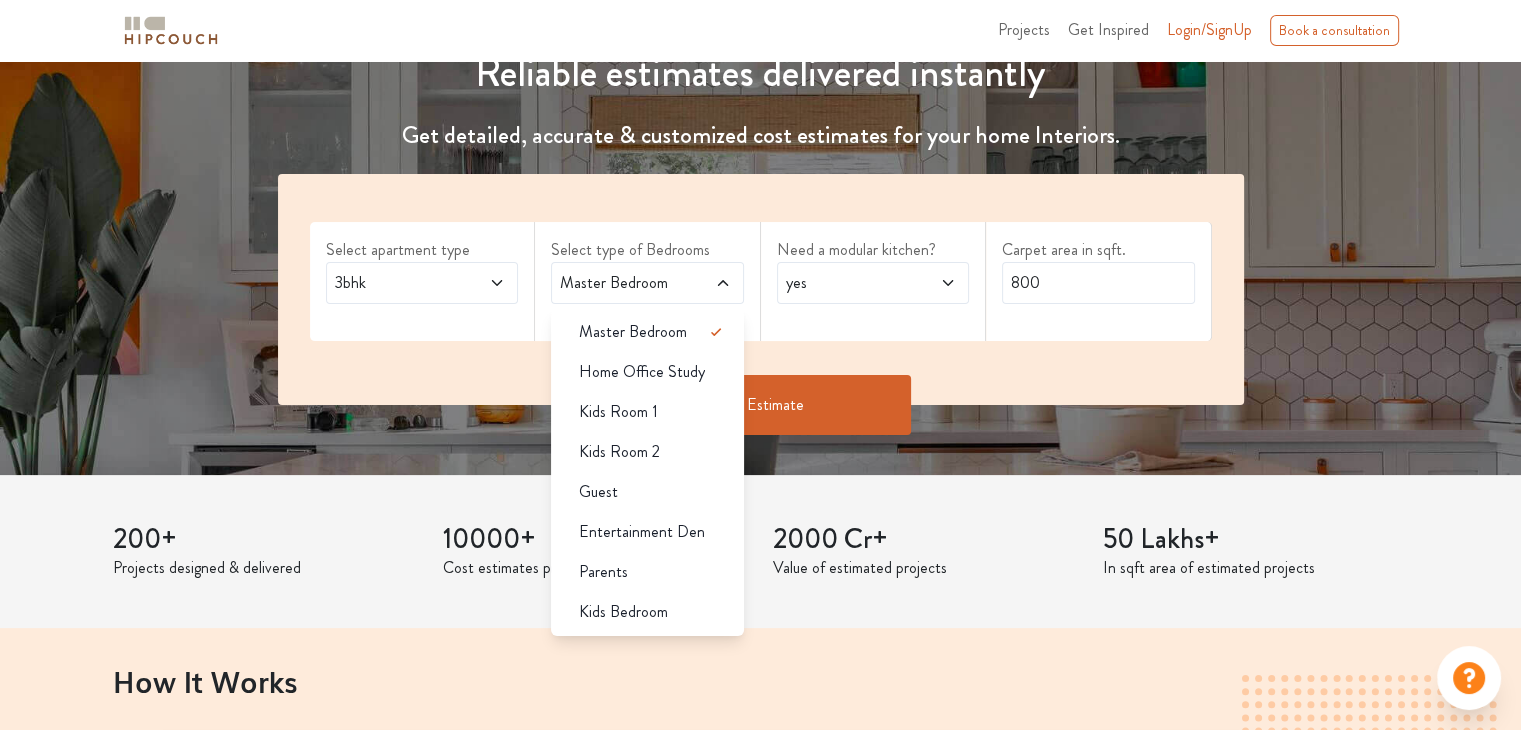 scroll, scrollTop: 251, scrollLeft: 0, axis: vertical 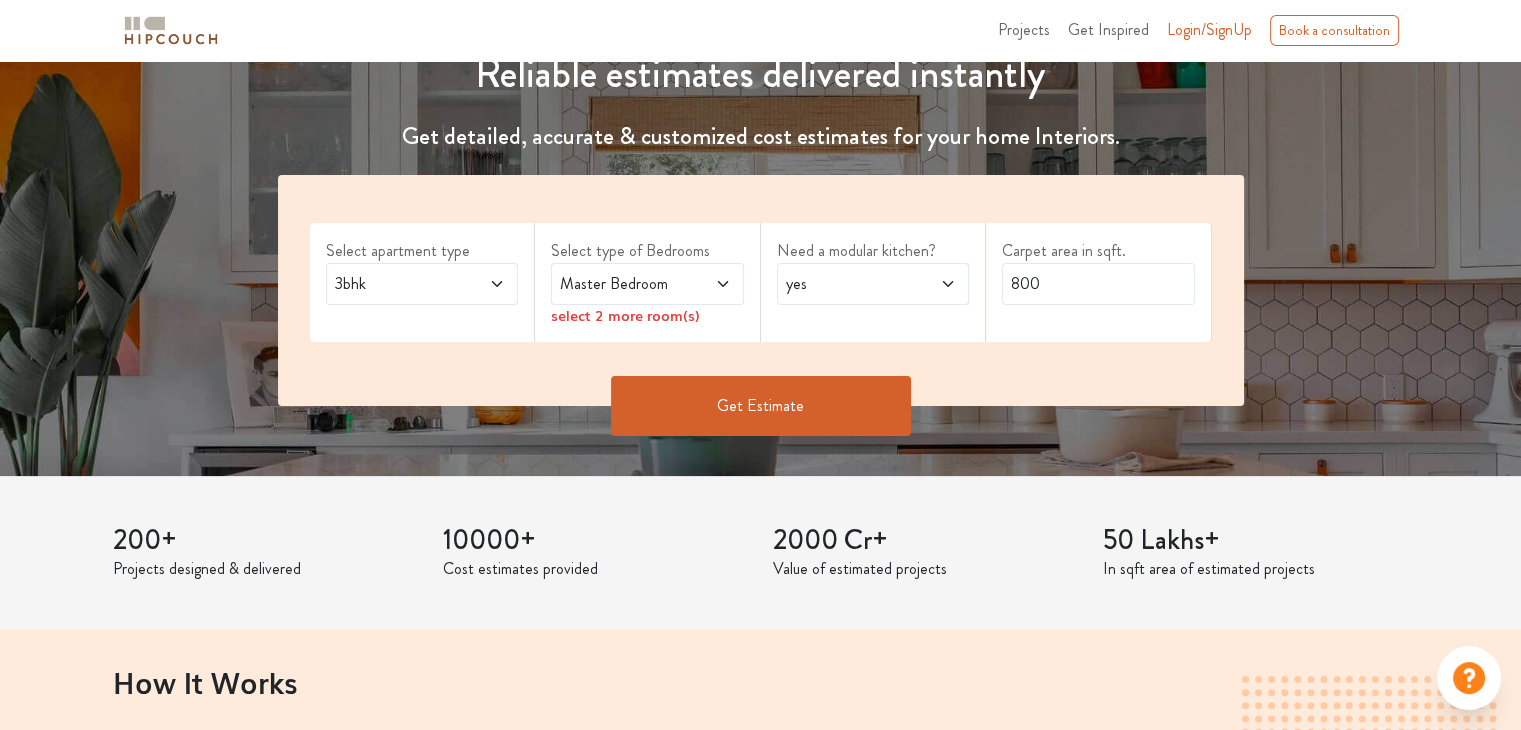 click on "Select apartment type 3bhk Select type of Bedrooms Master Bedroom select 2 more room(s) Need a modular kitchen? yes Carpet area in sqft. 800" at bounding box center (761, 290) 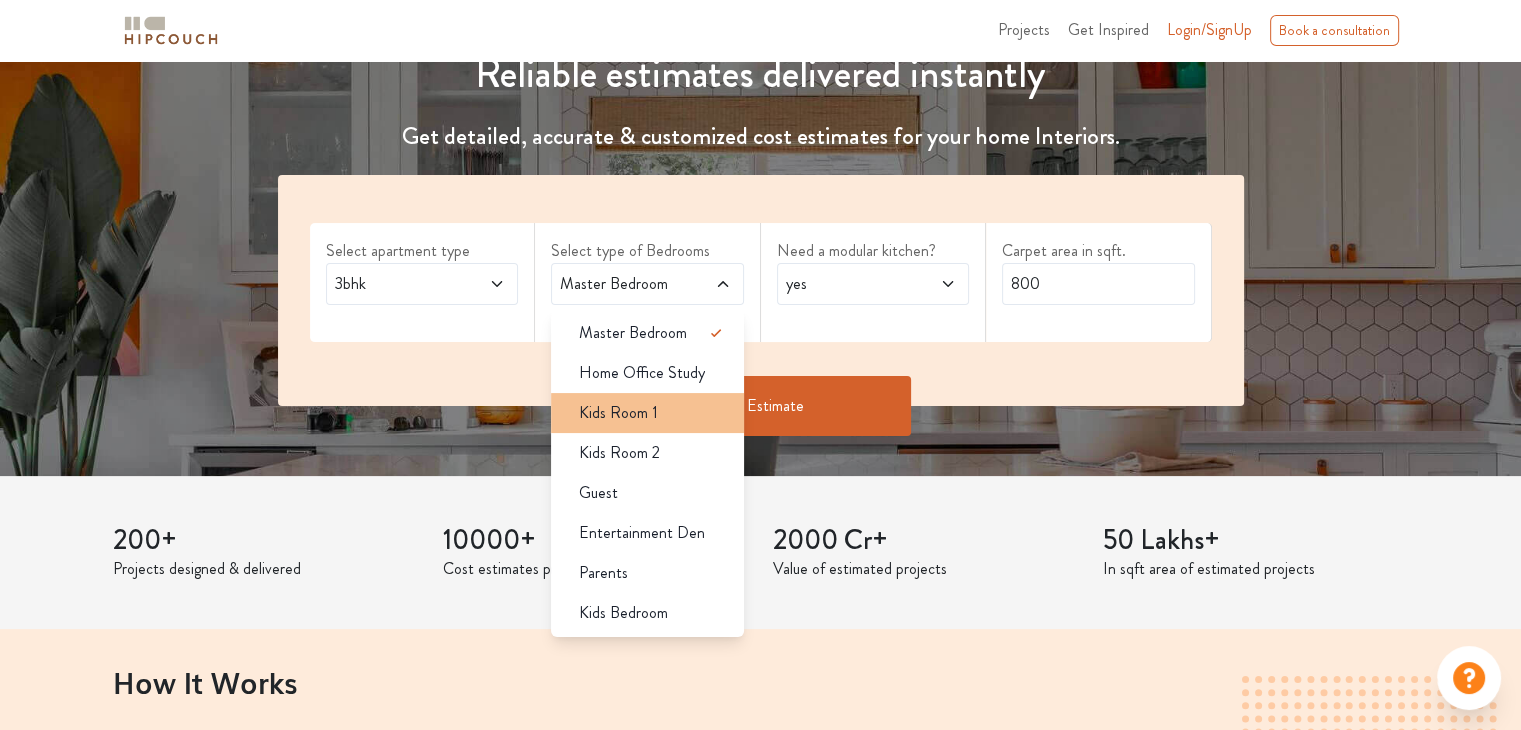 click on "Kids Room 1" at bounding box center (653, 413) 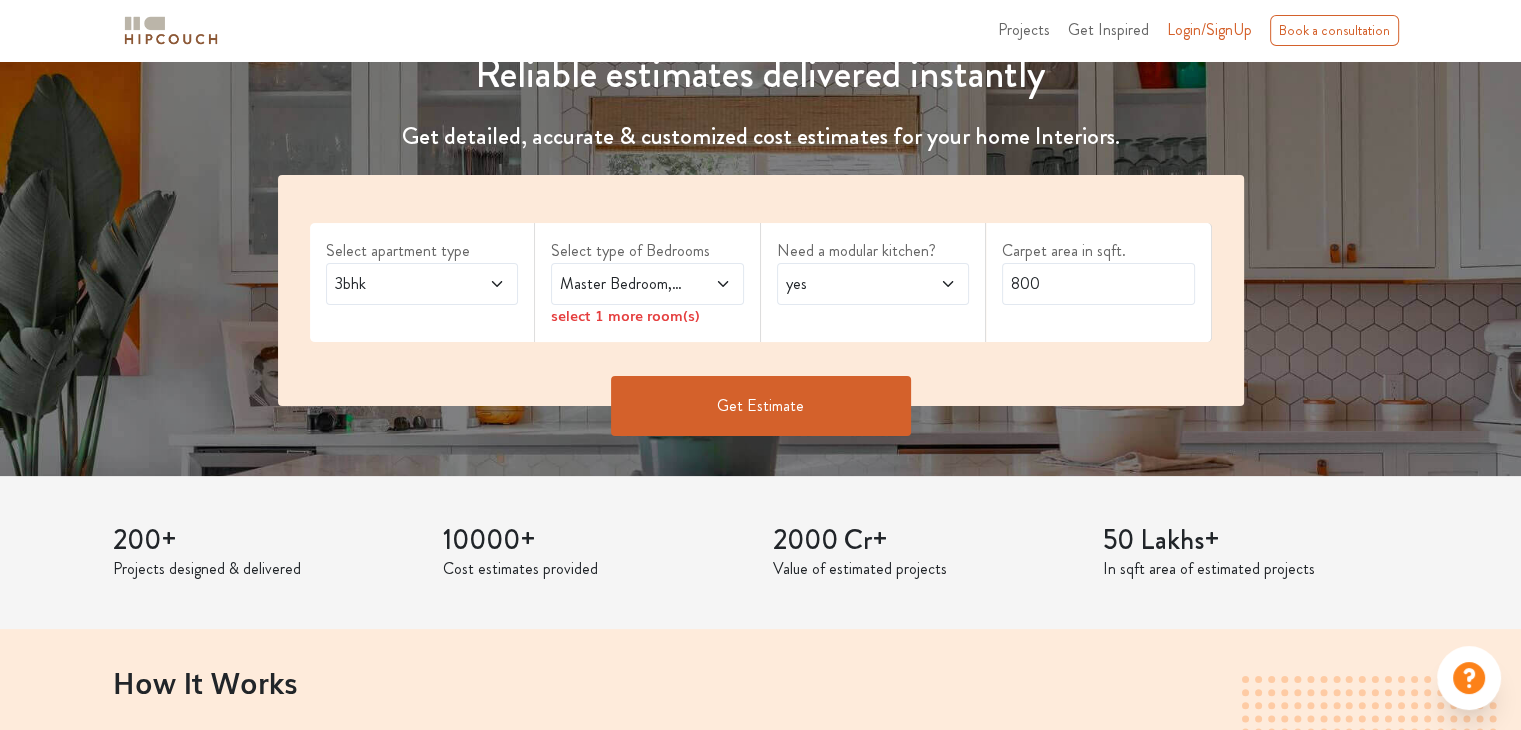 click 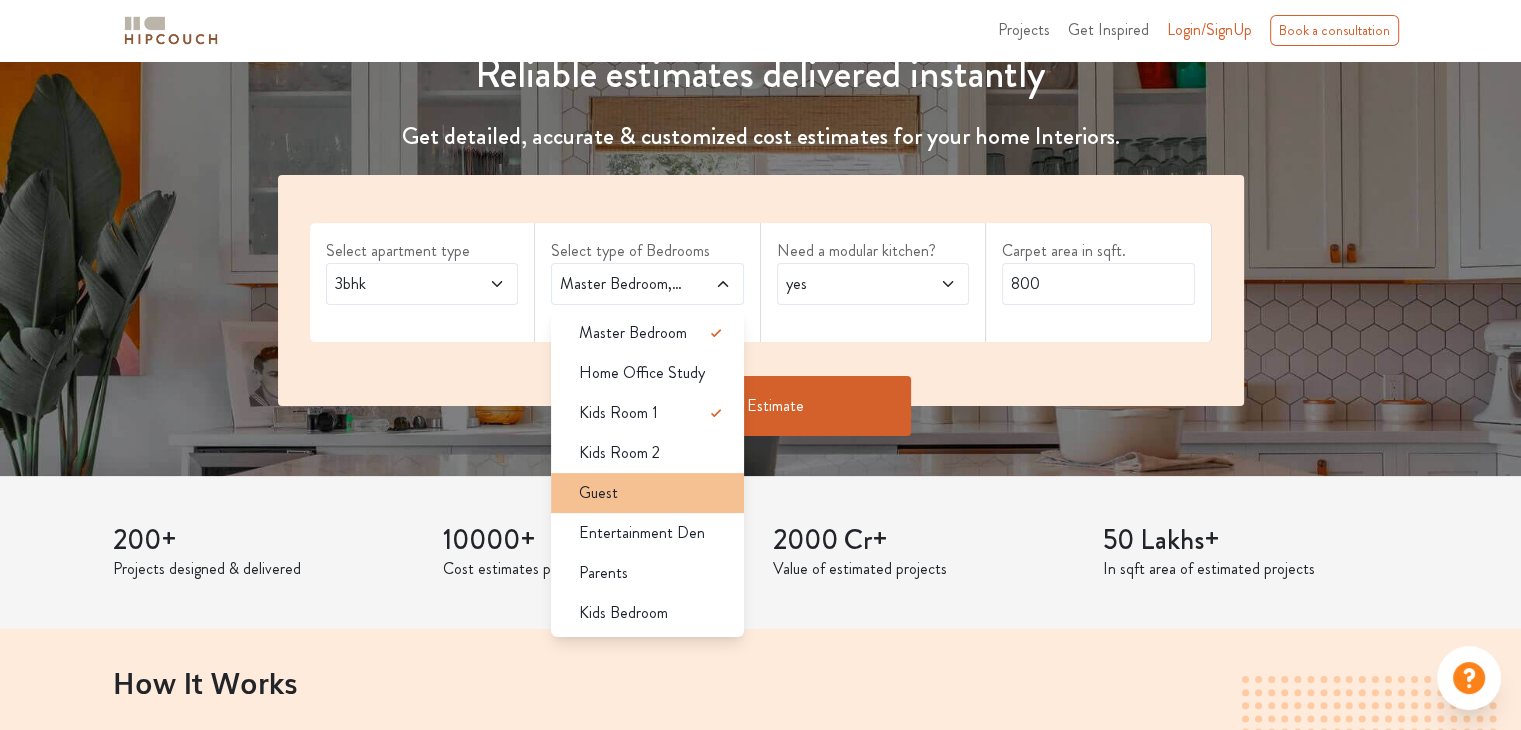 click on "Guest" at bounding box center (653, 493) 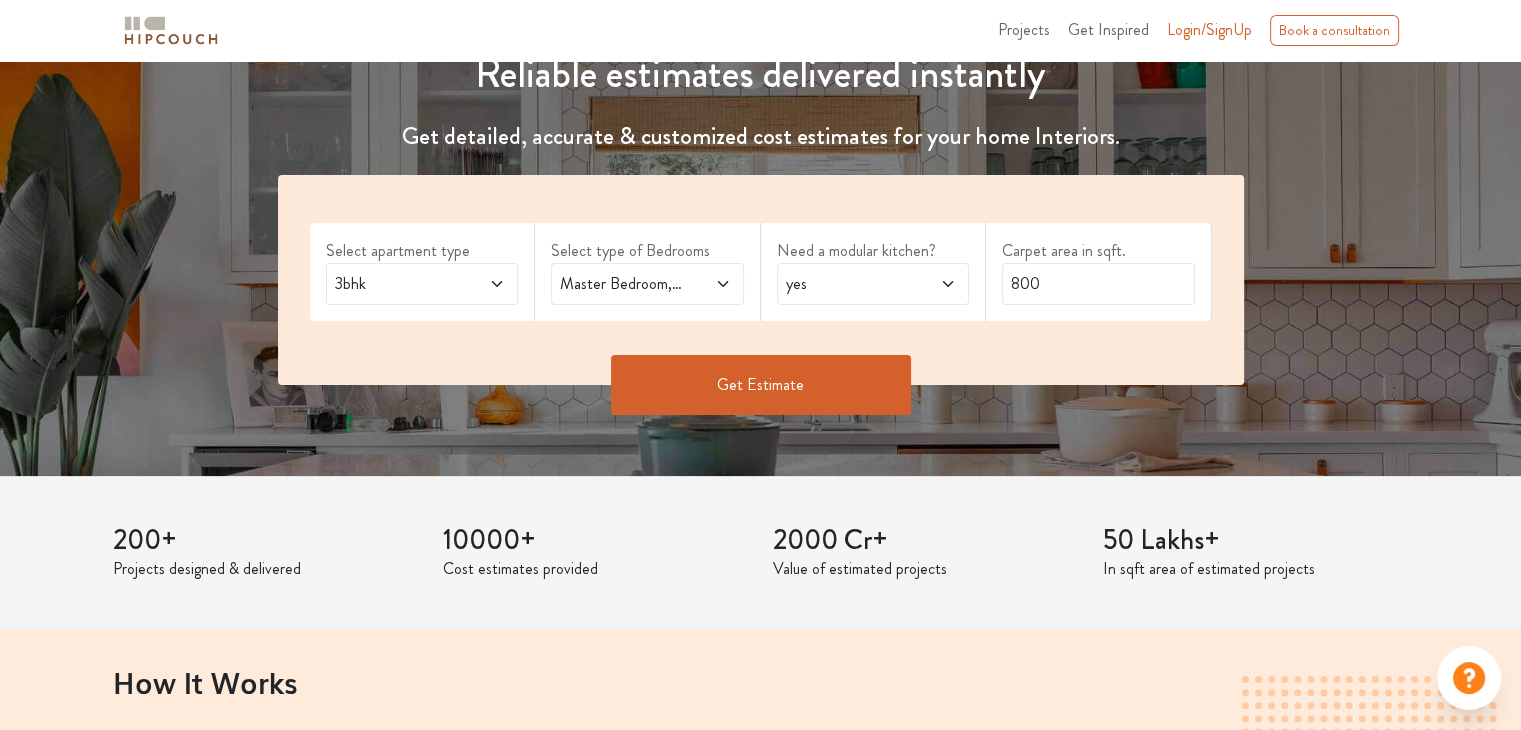 click on "yes" at bounding box center [847, 284] 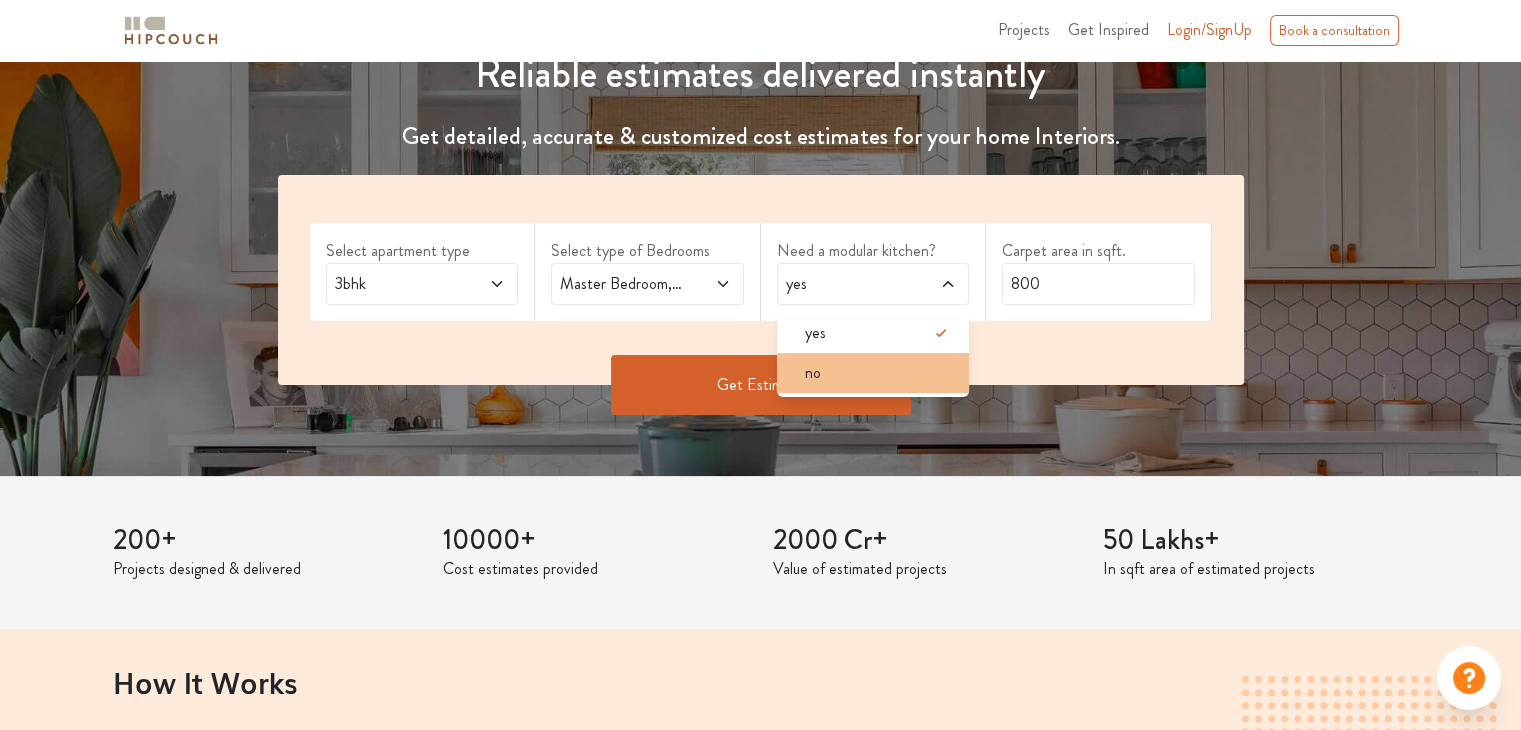 click on "no" at bounding box center [879, 373] 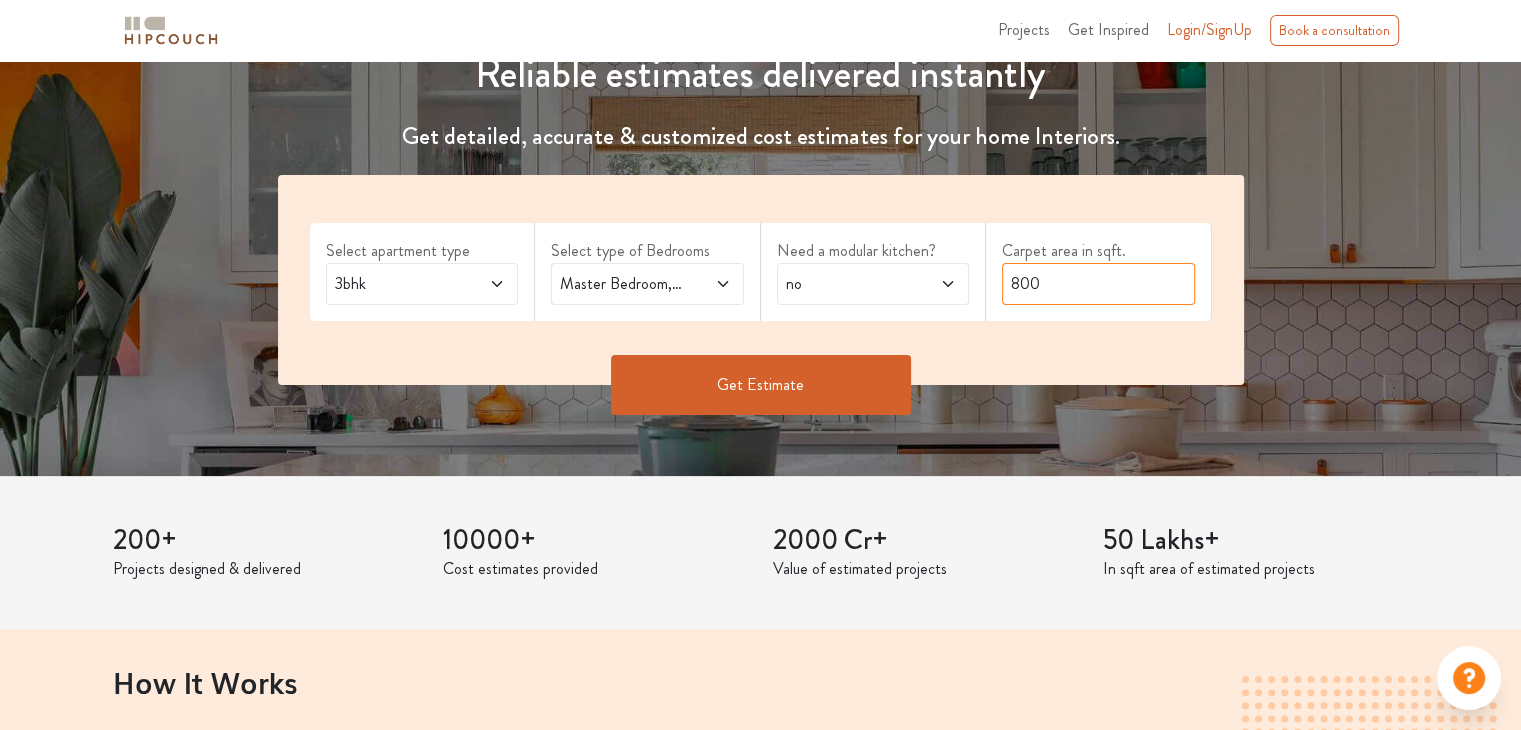 drag, startPoint x: 1063, startPoint y: 293, endPoint x: 974, endPoint y: 298, distance: 89.140335 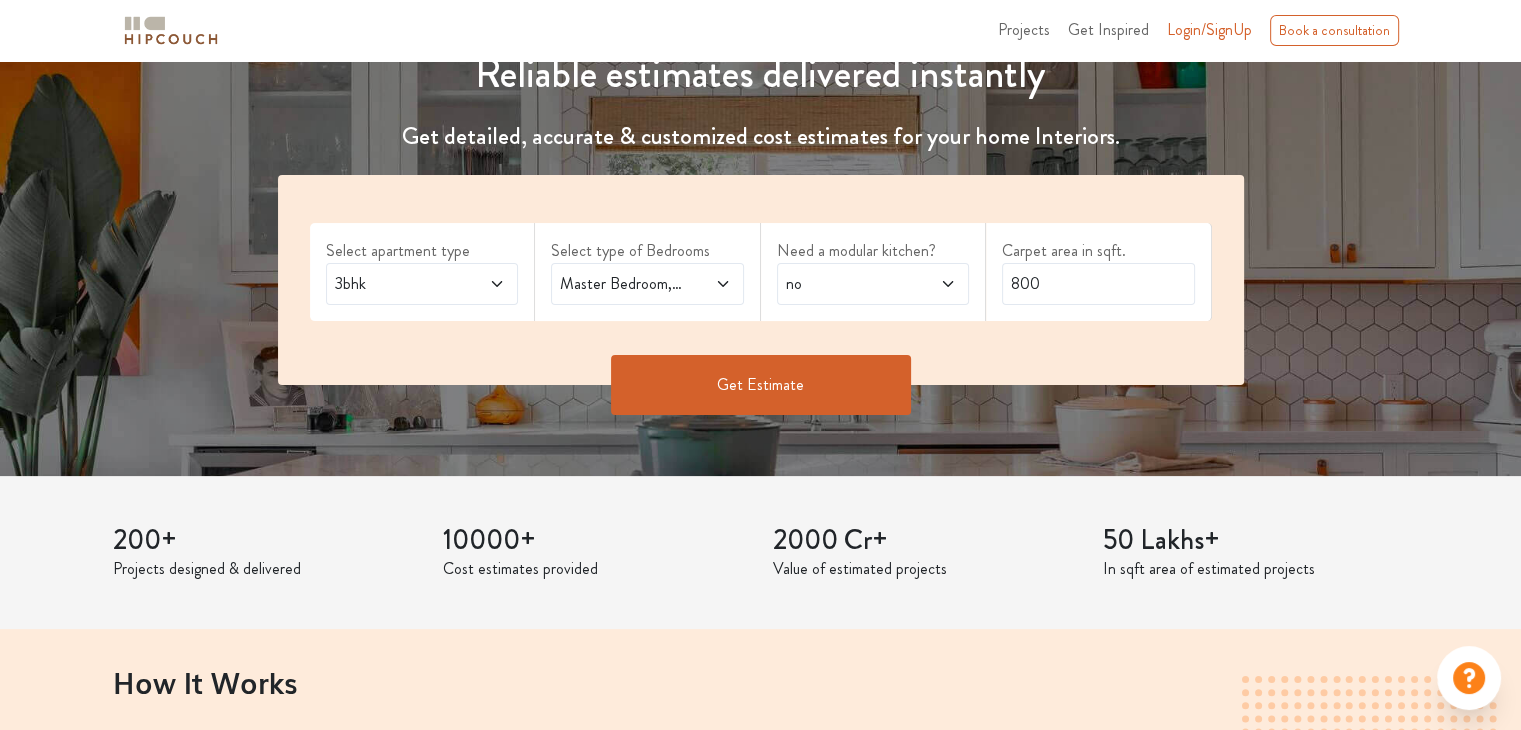 click on "Get Estimate" at bounding box center [761, 385] 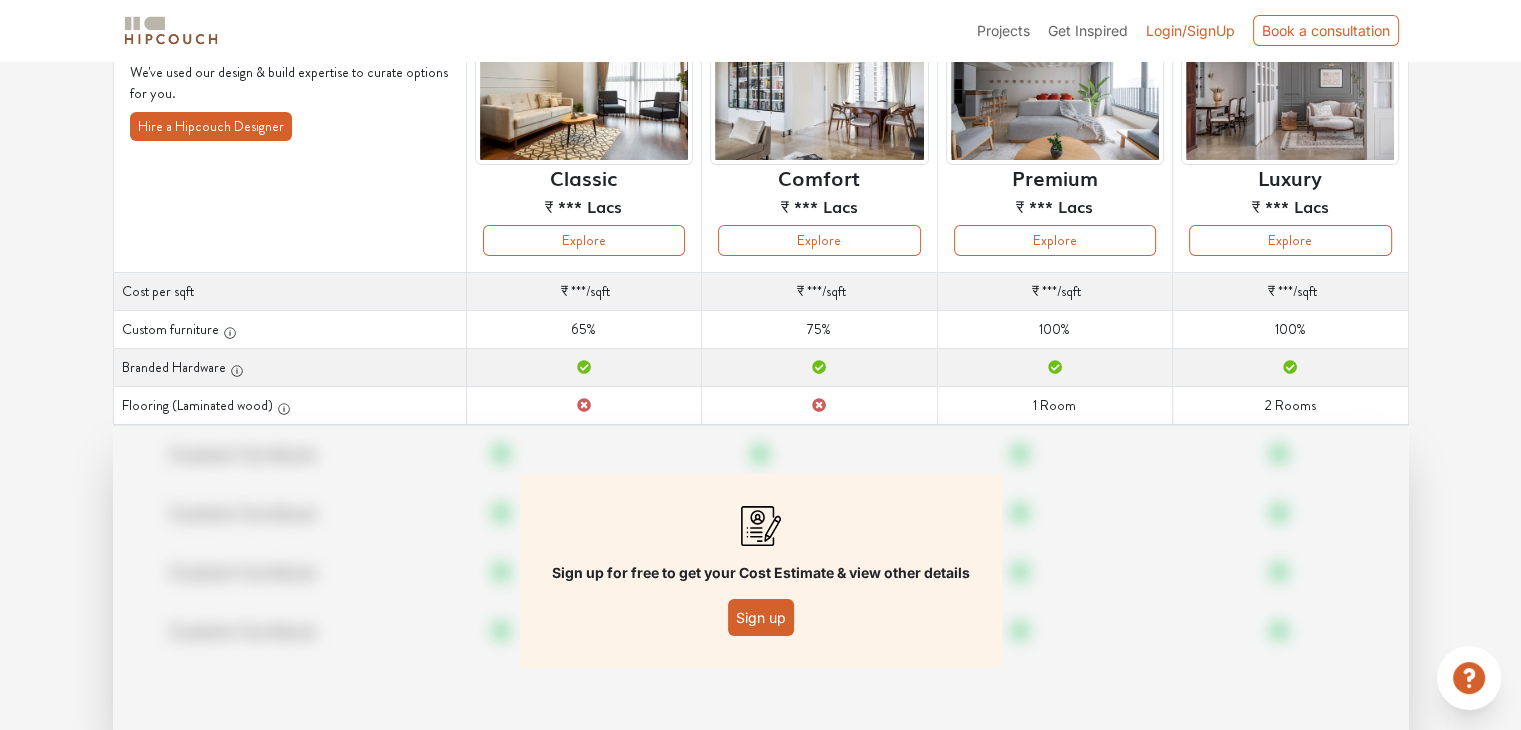 scroll, scrollTop: 253, scrollLeft: 0, axis: vertical 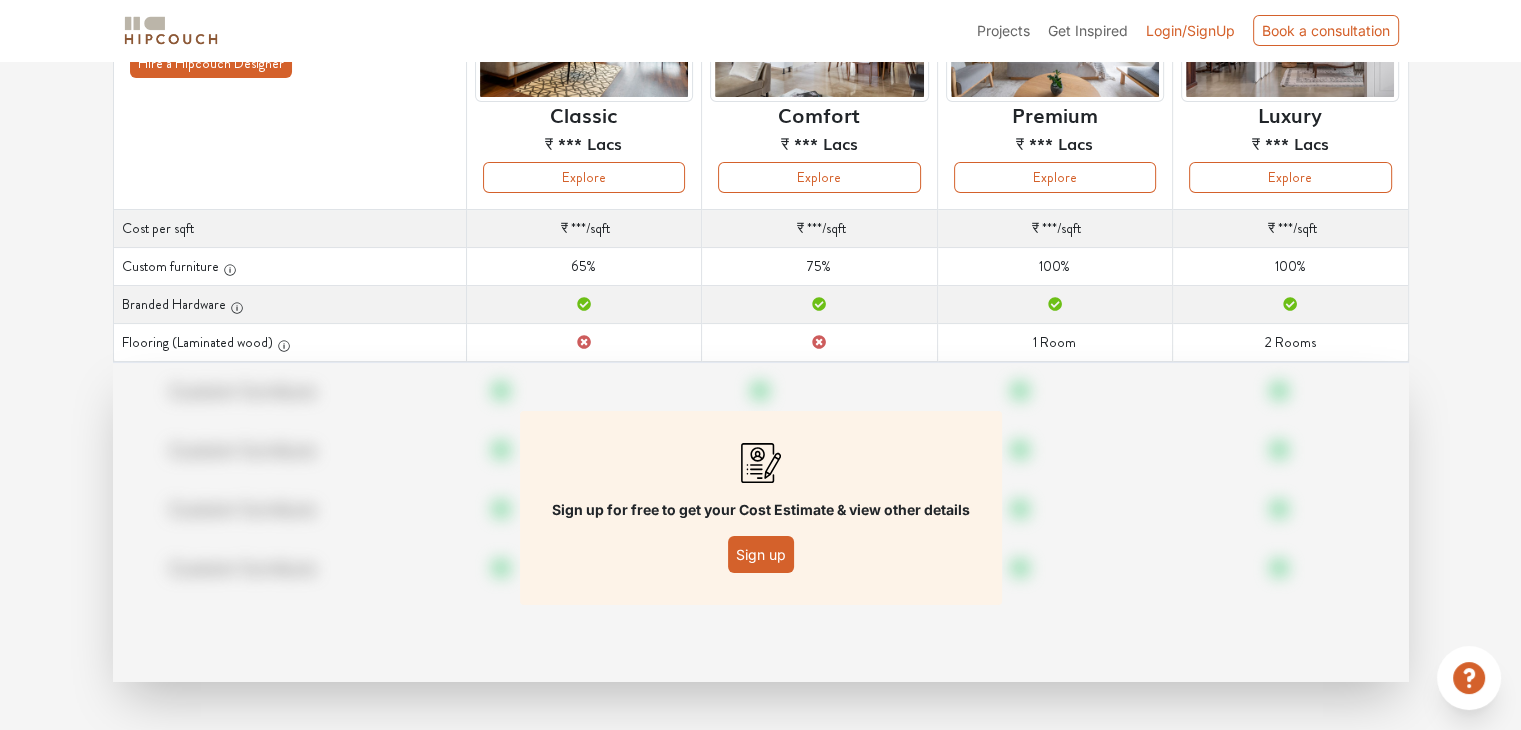 click on "Sign up" at bounding box center [761, 554] 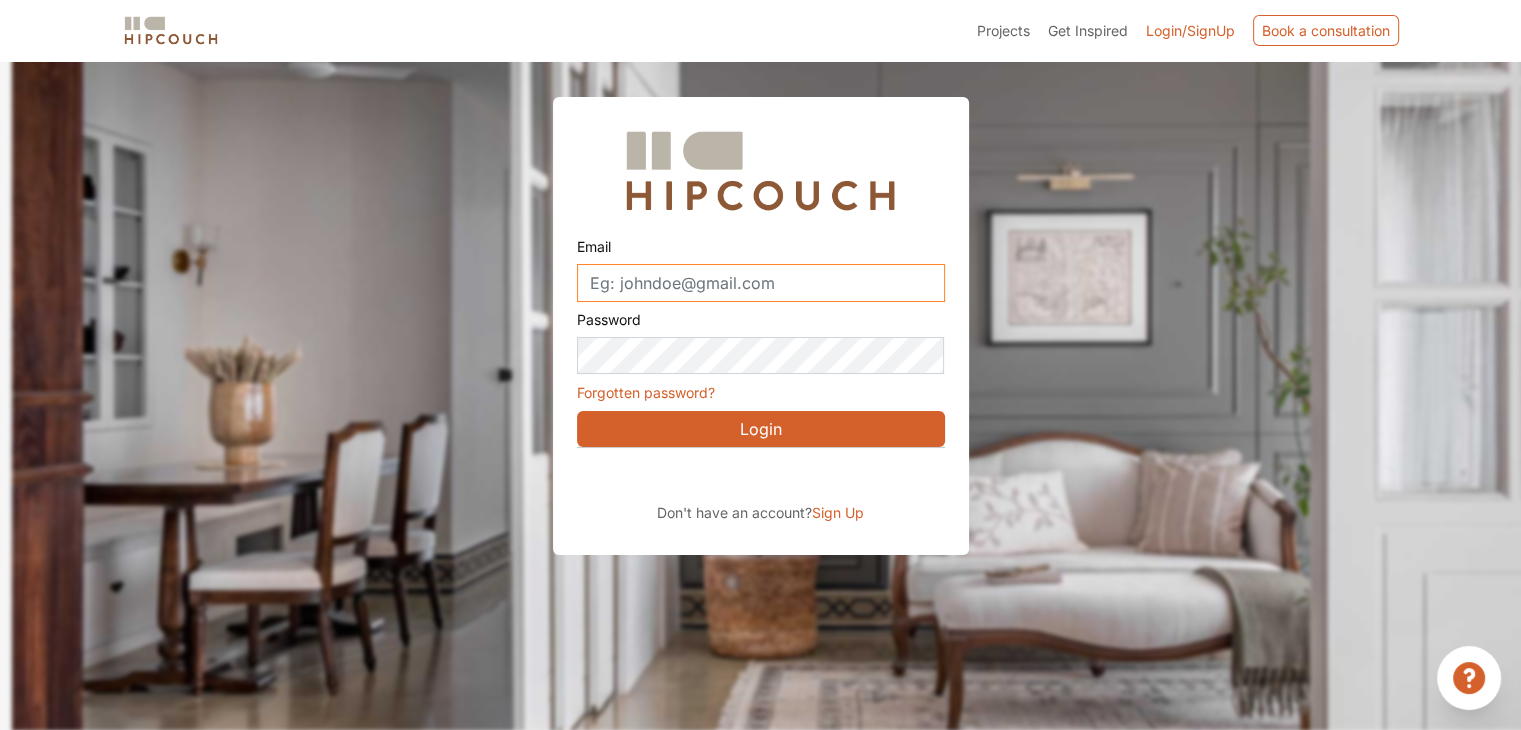 click on "Email" at bounding box center [761, 283] 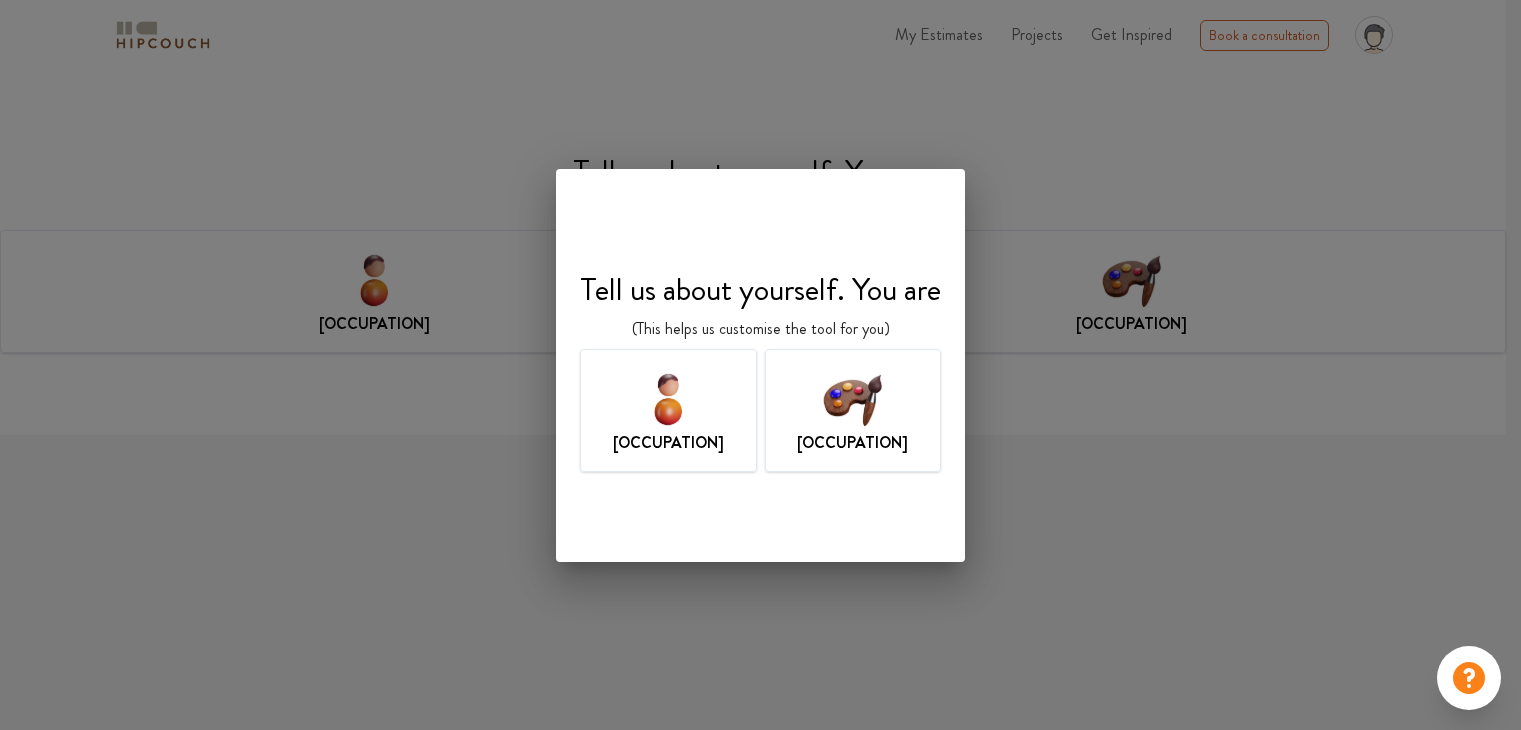 scroll, scrollTop: 0, scrollLeft: 0, axis: both 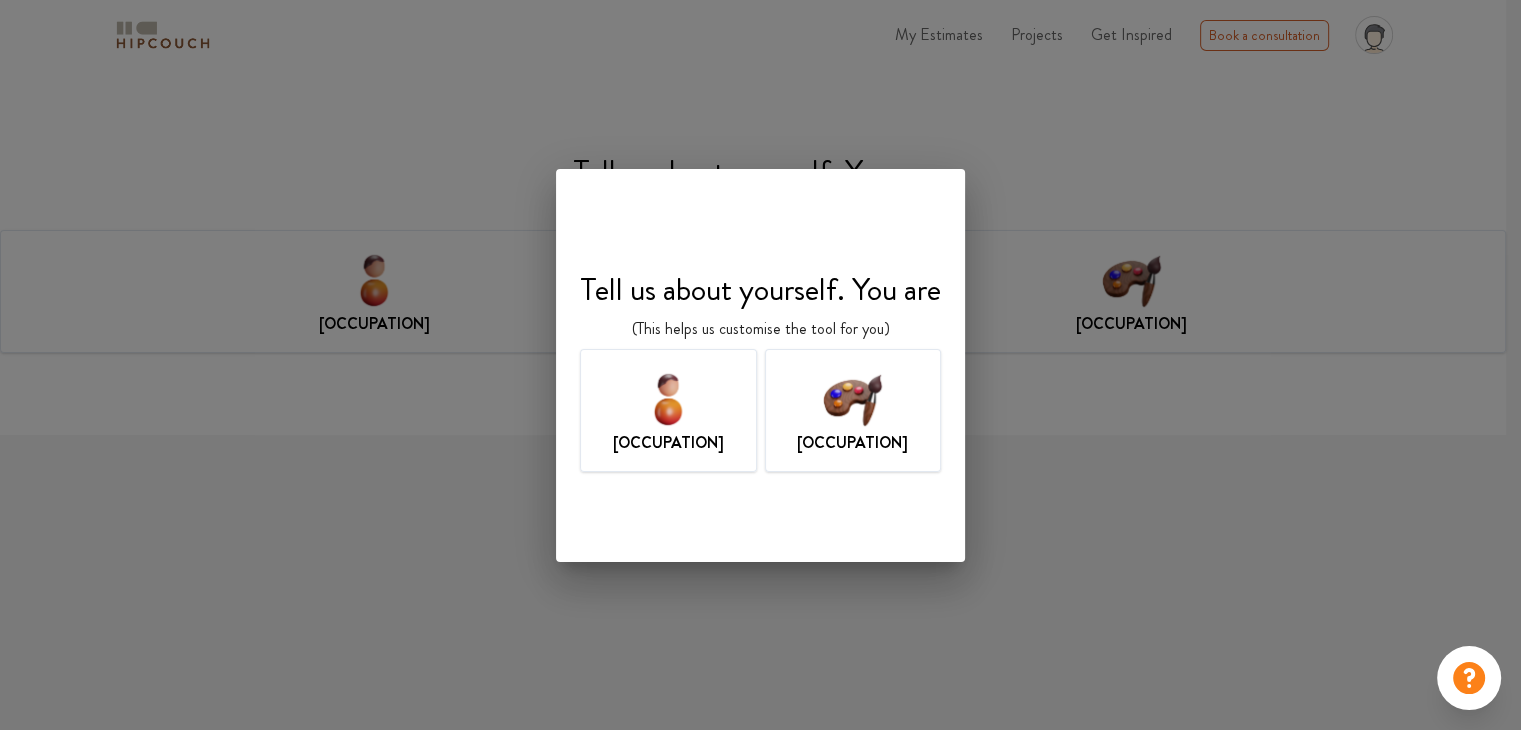 click at bounding box center [852, 398] 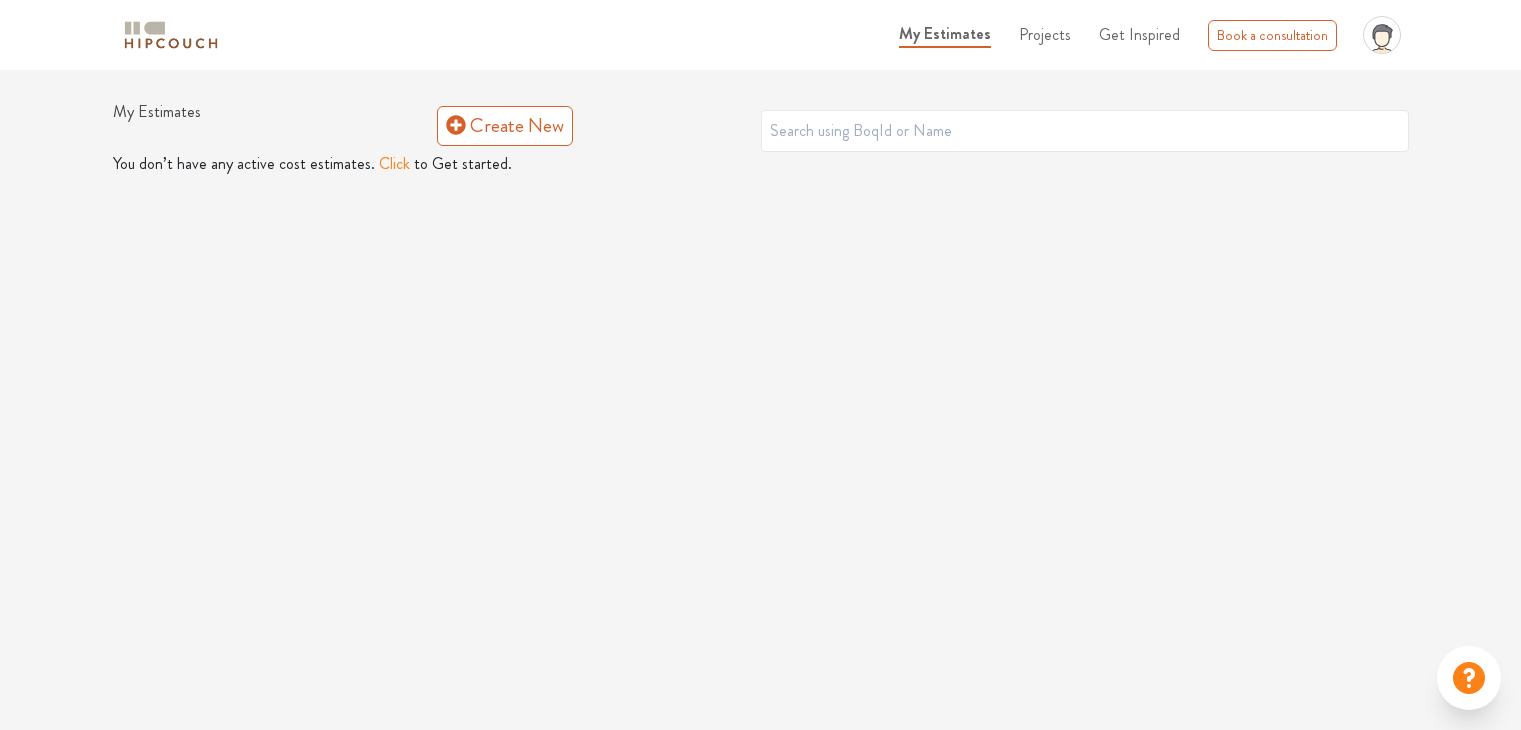 scroll, scrollTop: 0, scrollLeft: 0, axis: both 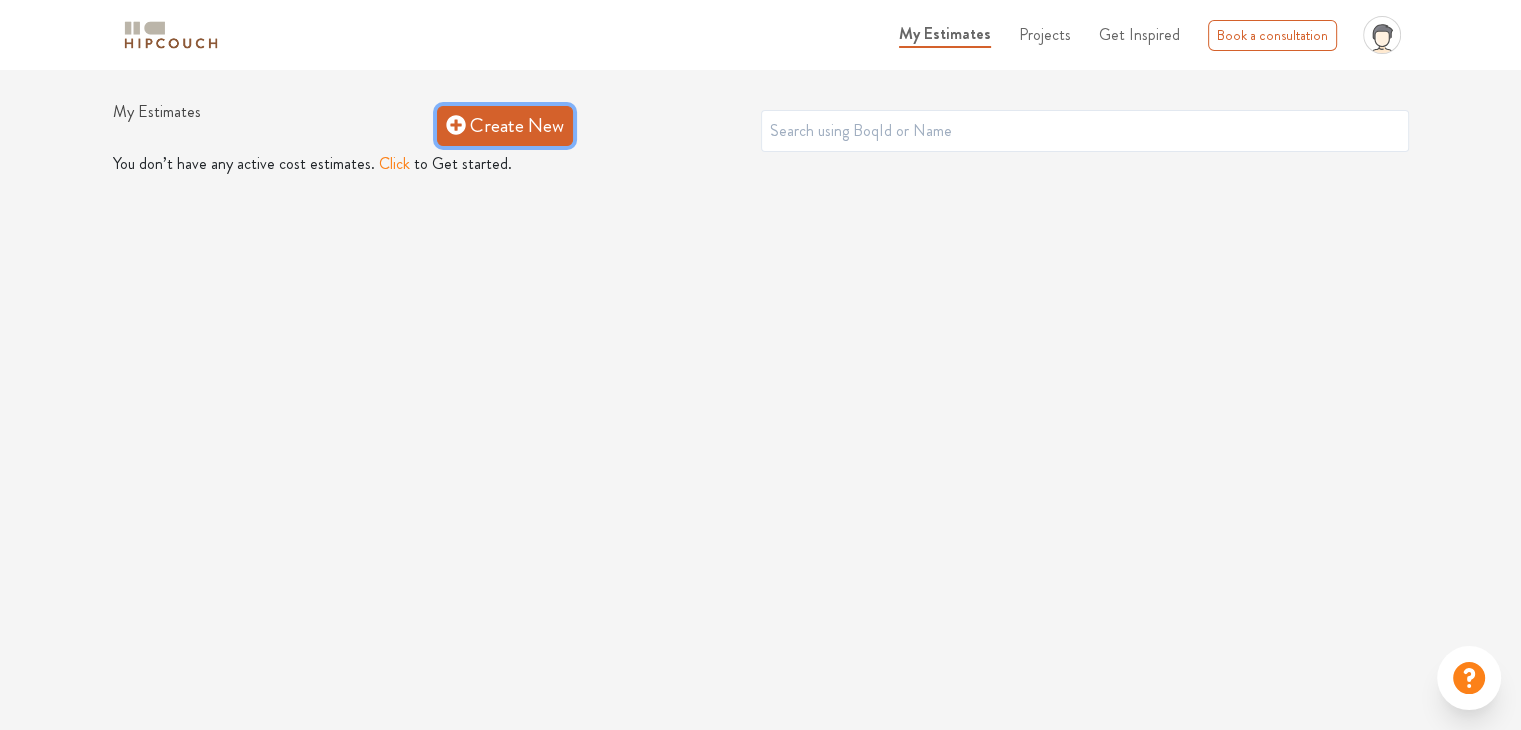 click on "Create New" at bounding box center (505, 126) 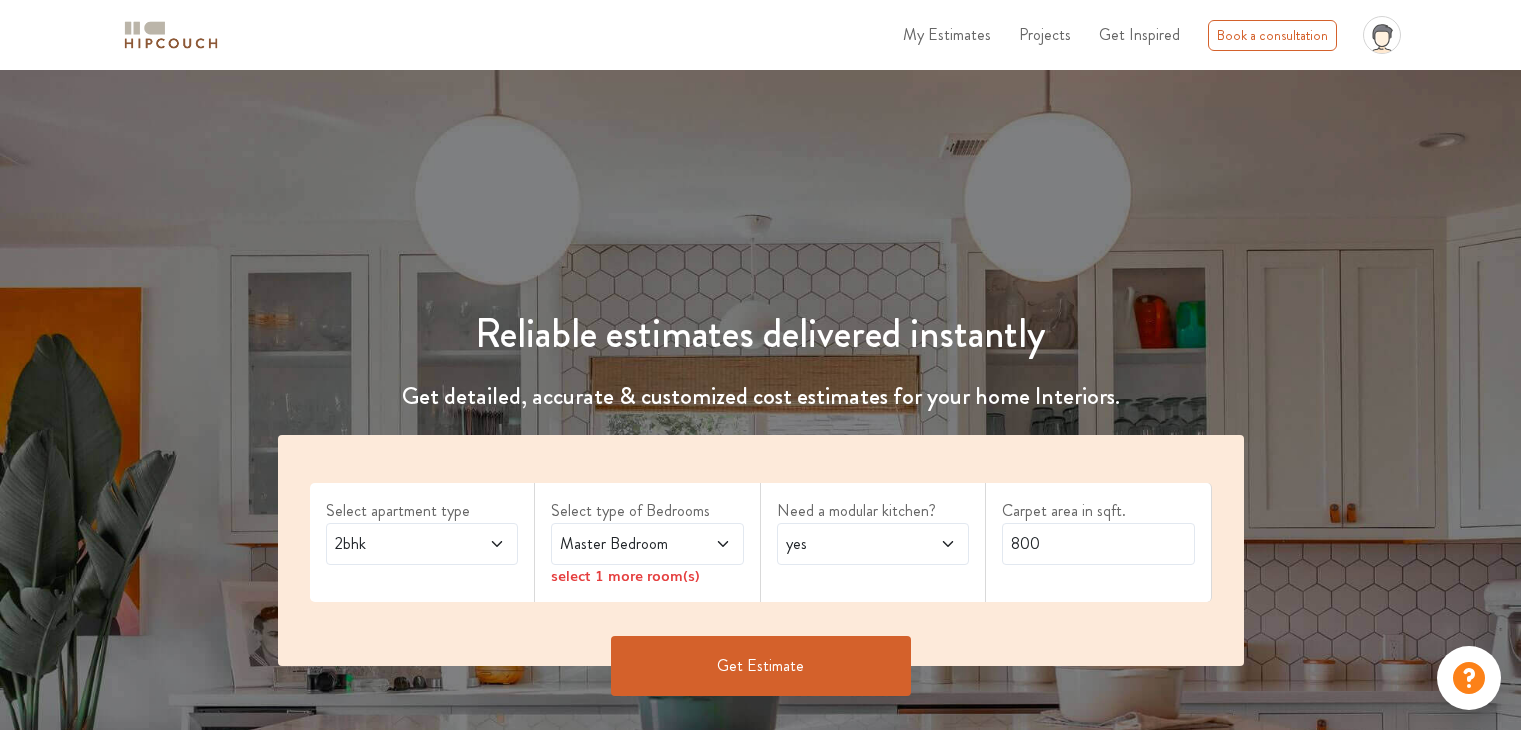 scroll, scrollTop: 0, scrollLeft: 0, axis: both 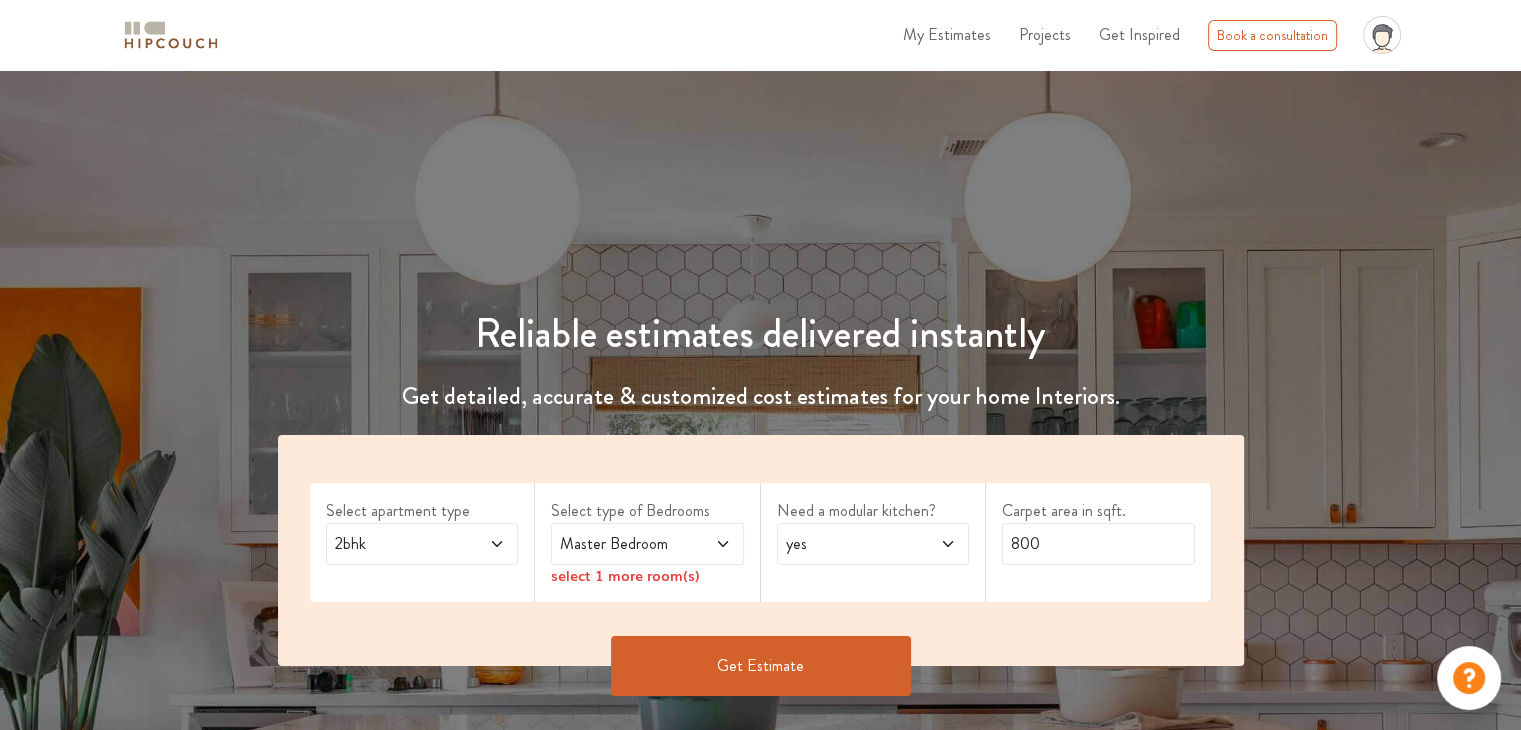 click at bounding box center (483, 544) 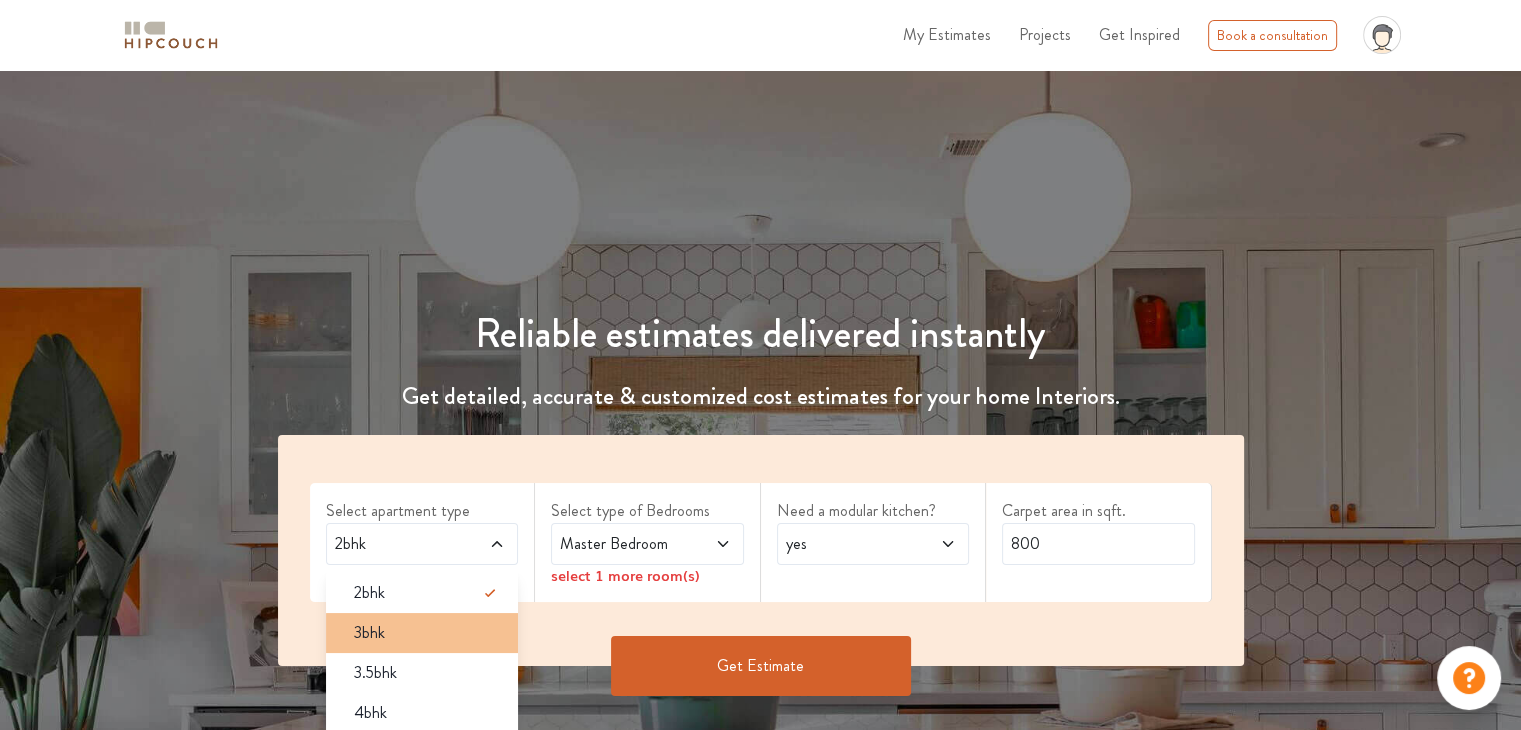 click on "3bhk" at bounding box center (428, 633) 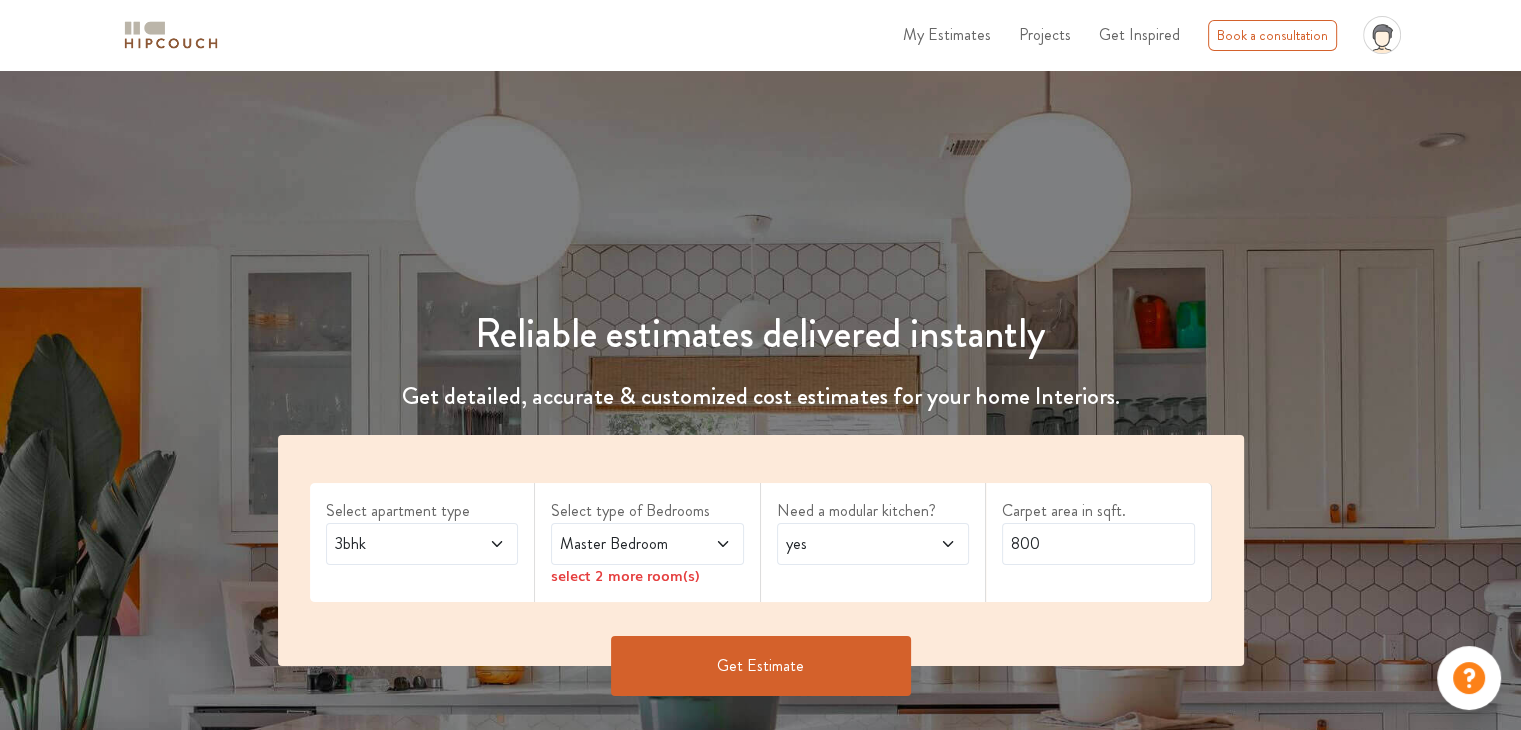 click at bounding box center (709, 544) 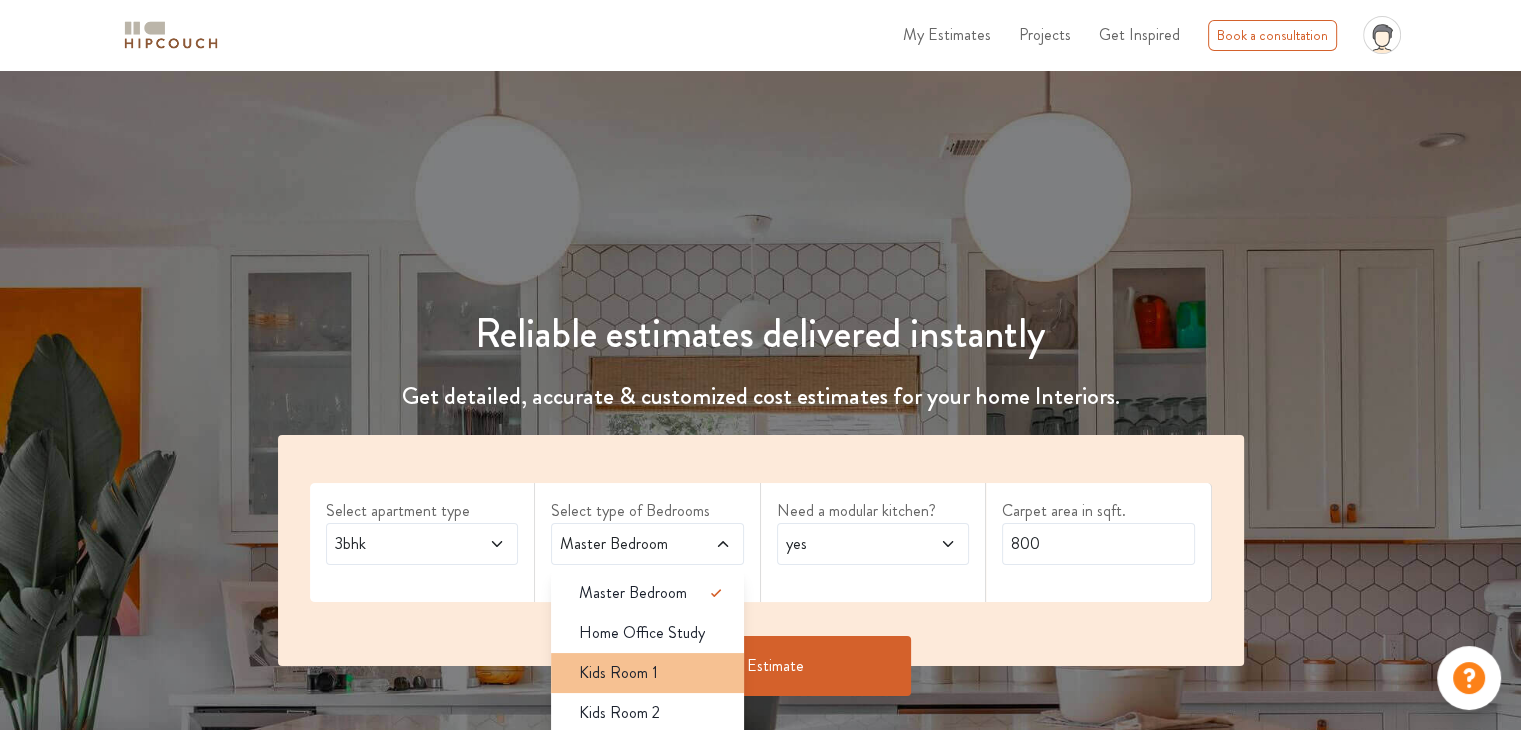 click on "Kids Room 1" at bounding box center (653, 673) 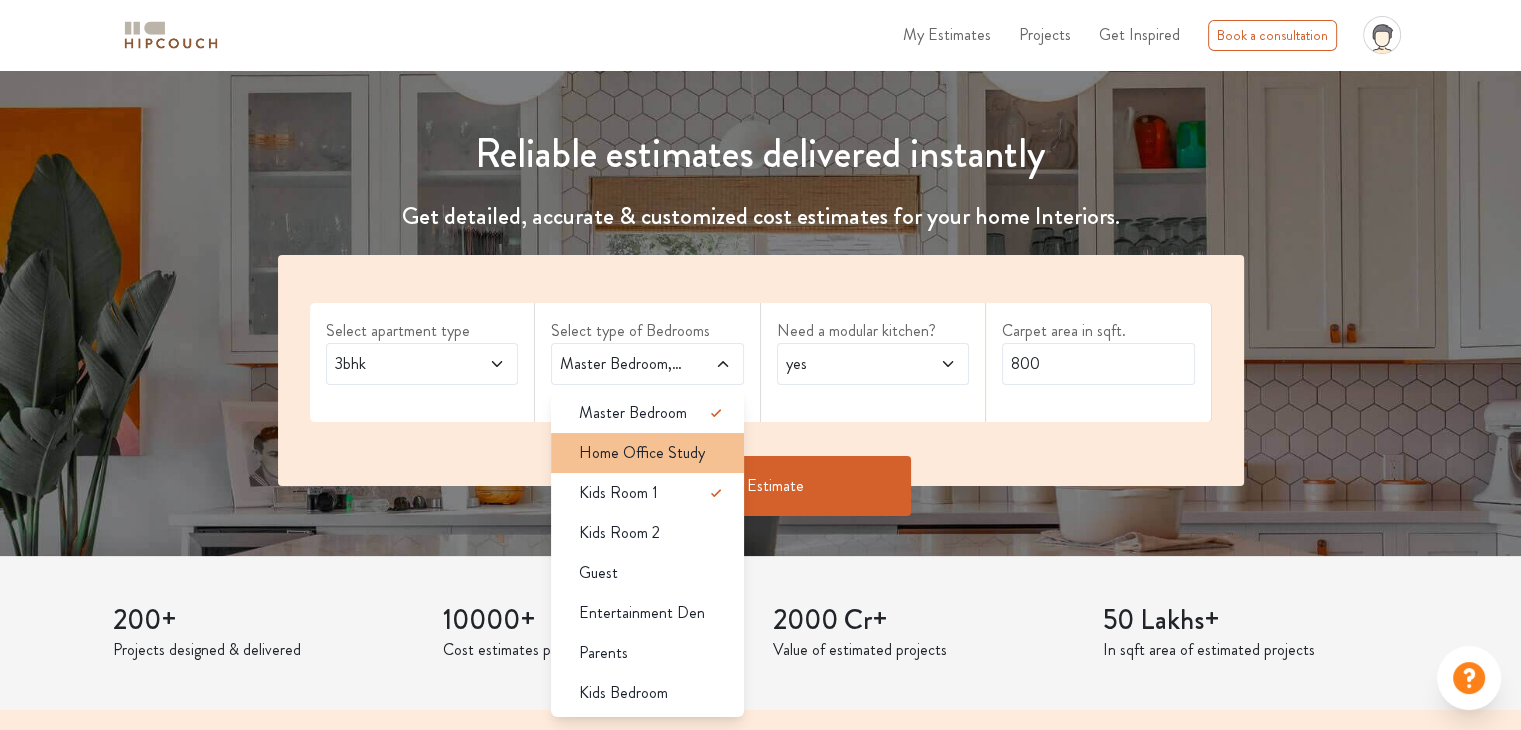 scroll, scrollTop: 180, scrollLeft: 0, axis: vertical 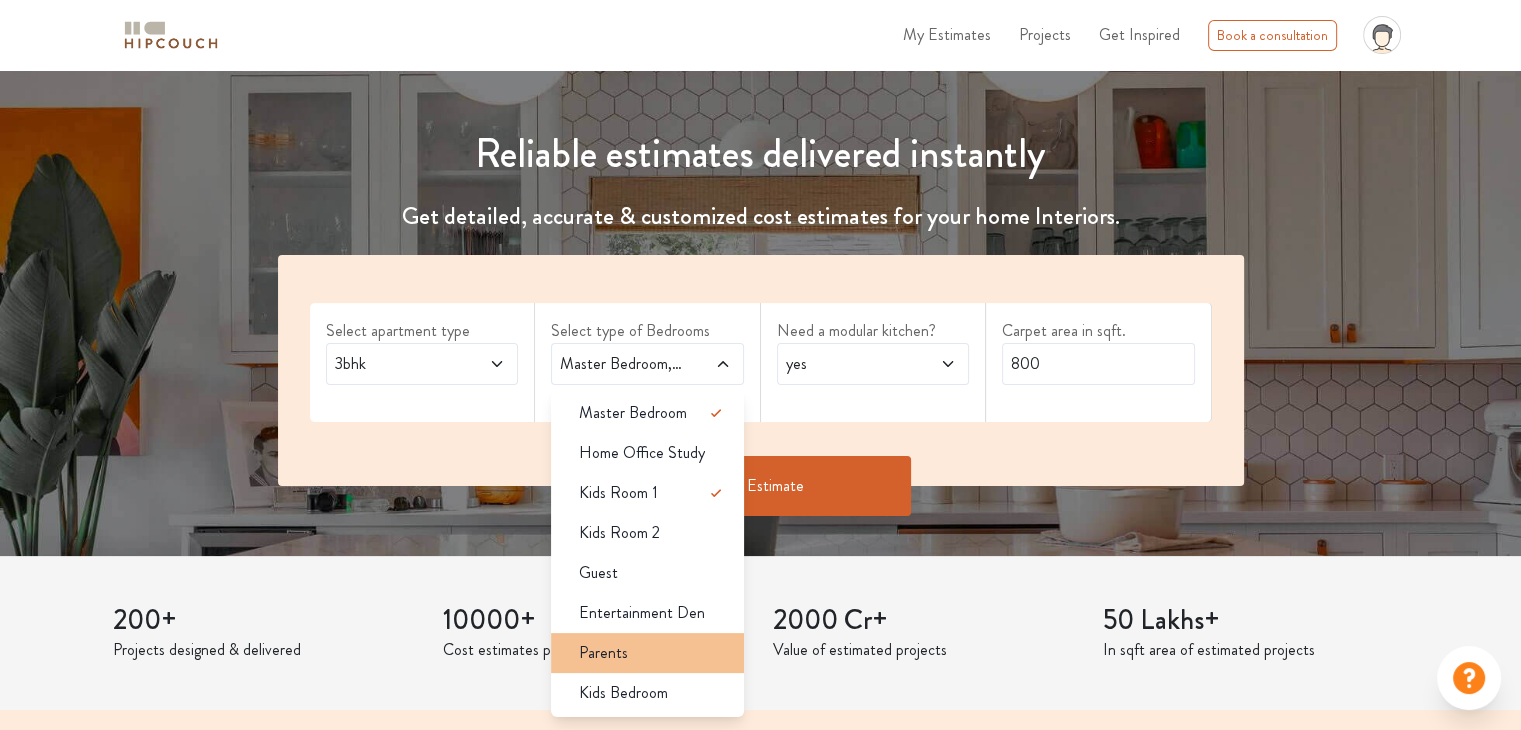 click on "Parents" at bounding box center (653, 653) 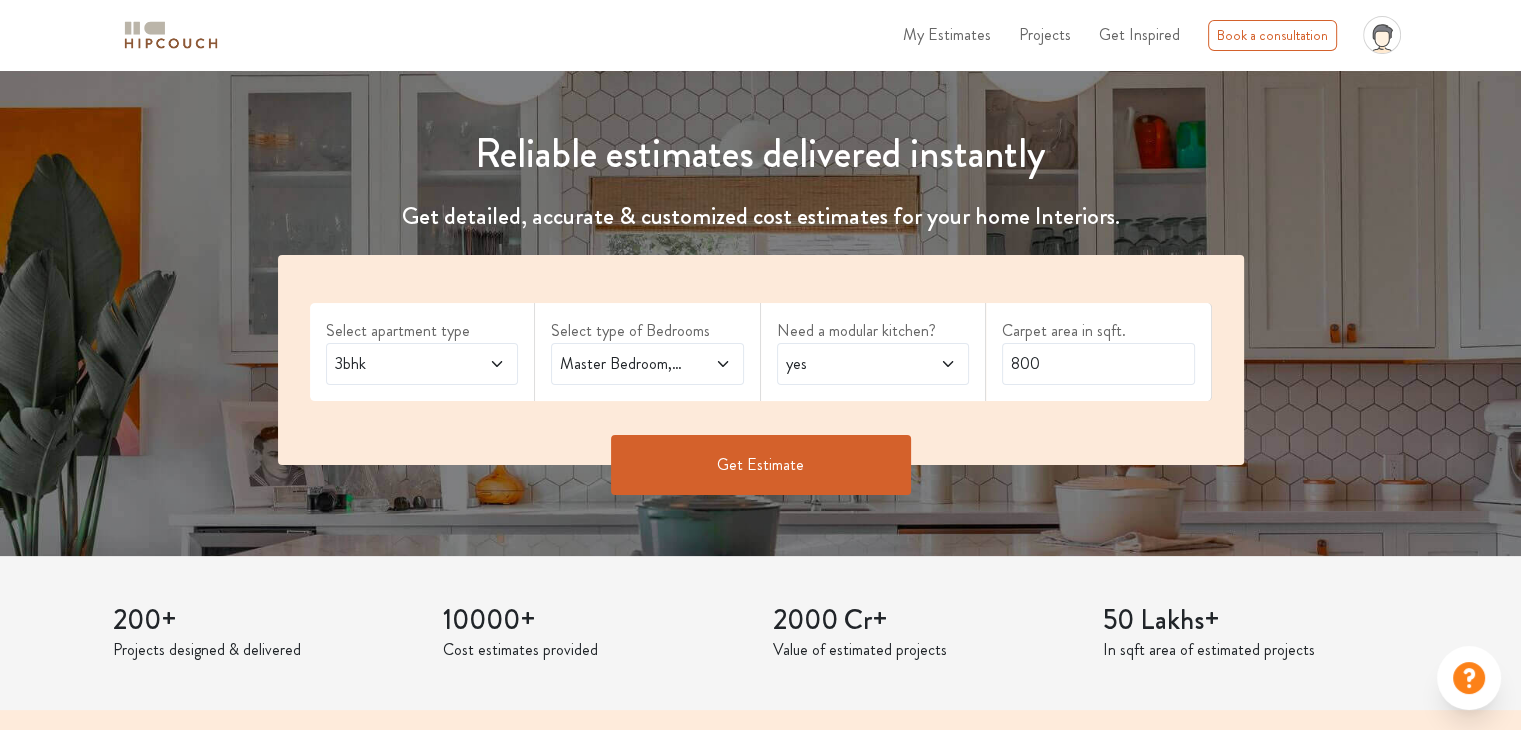 click at bounding box center [934, 364] 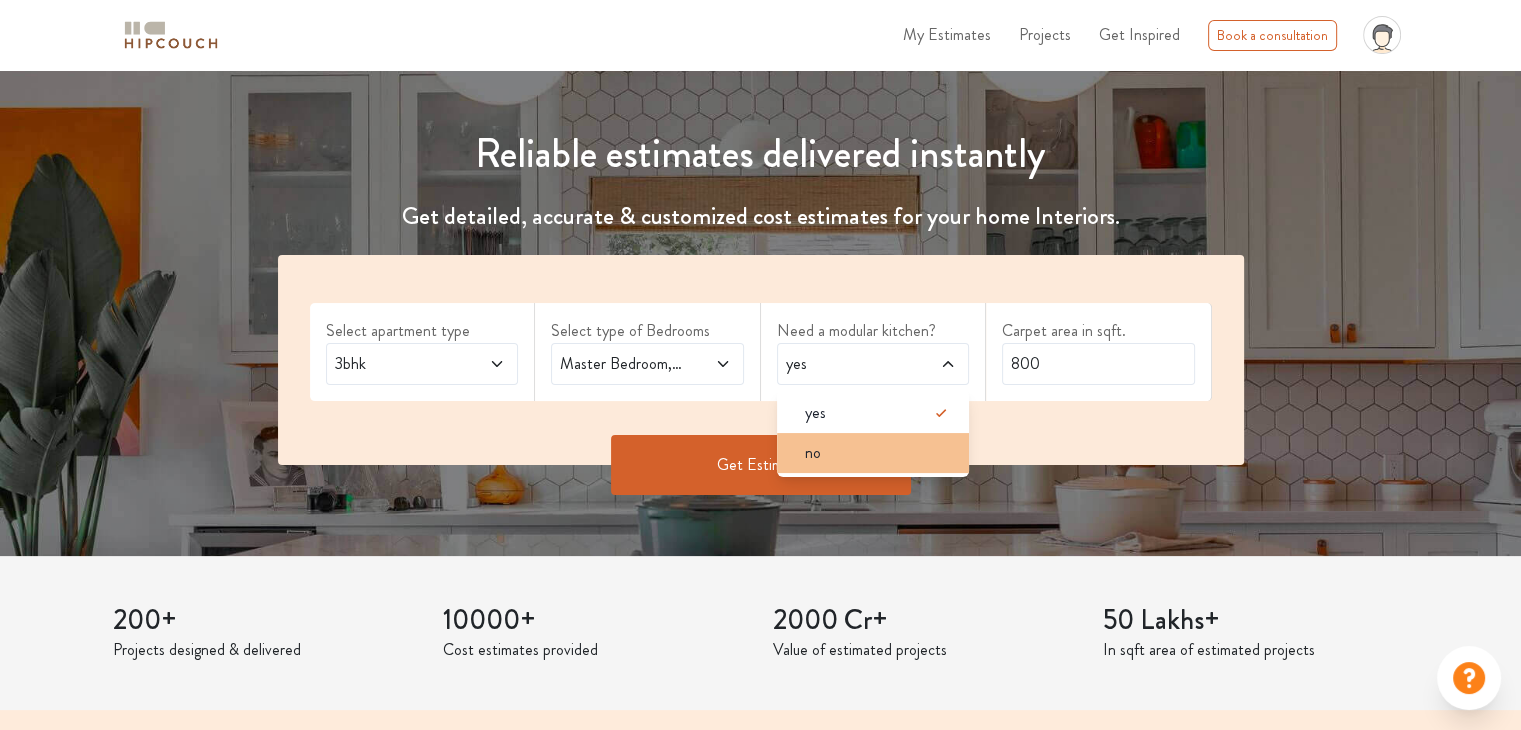 click on "no" at bounding box center [879, 453] 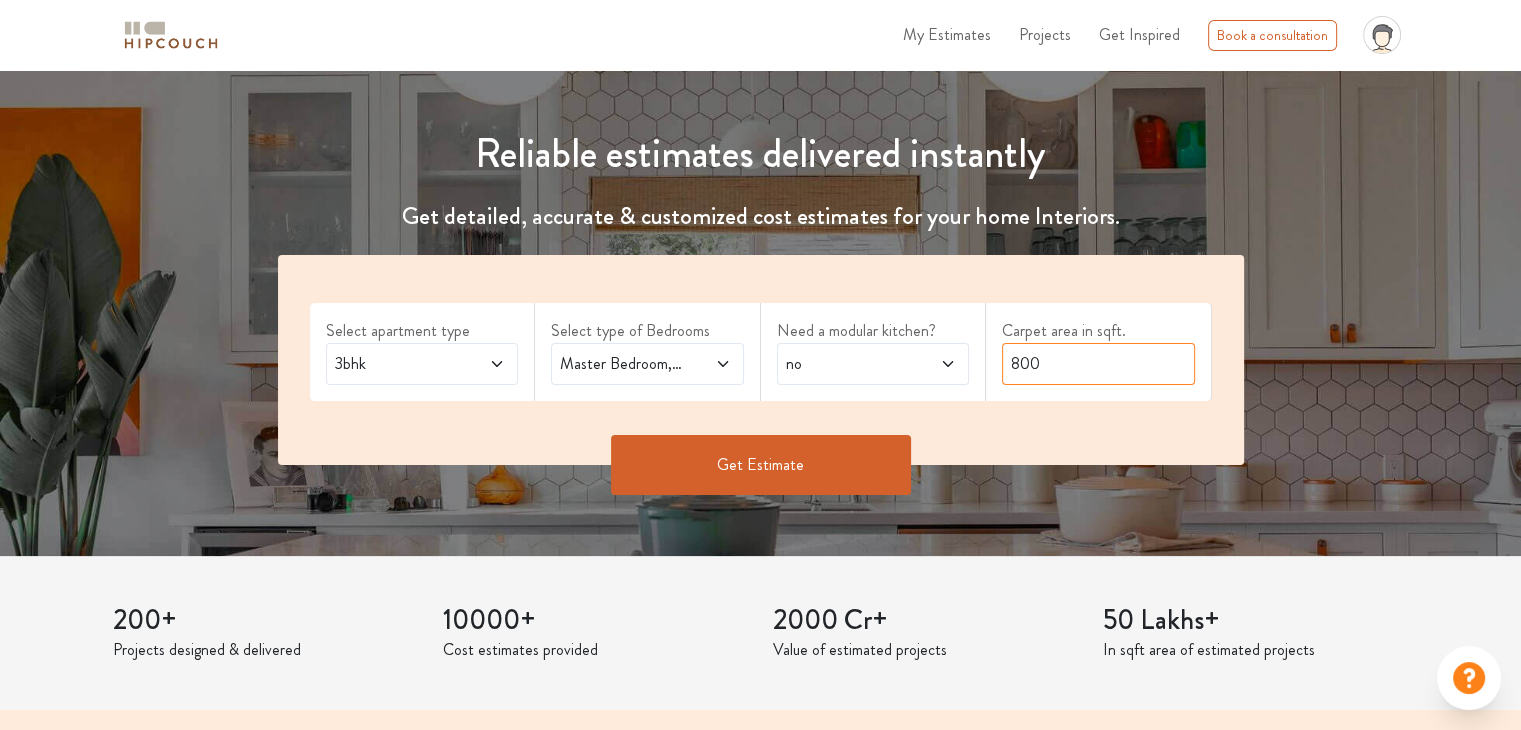 drag, startPoint x: 1060, startPoint y: 366, endPoint x: 964, endPoint y: 374, distance: 96.332756 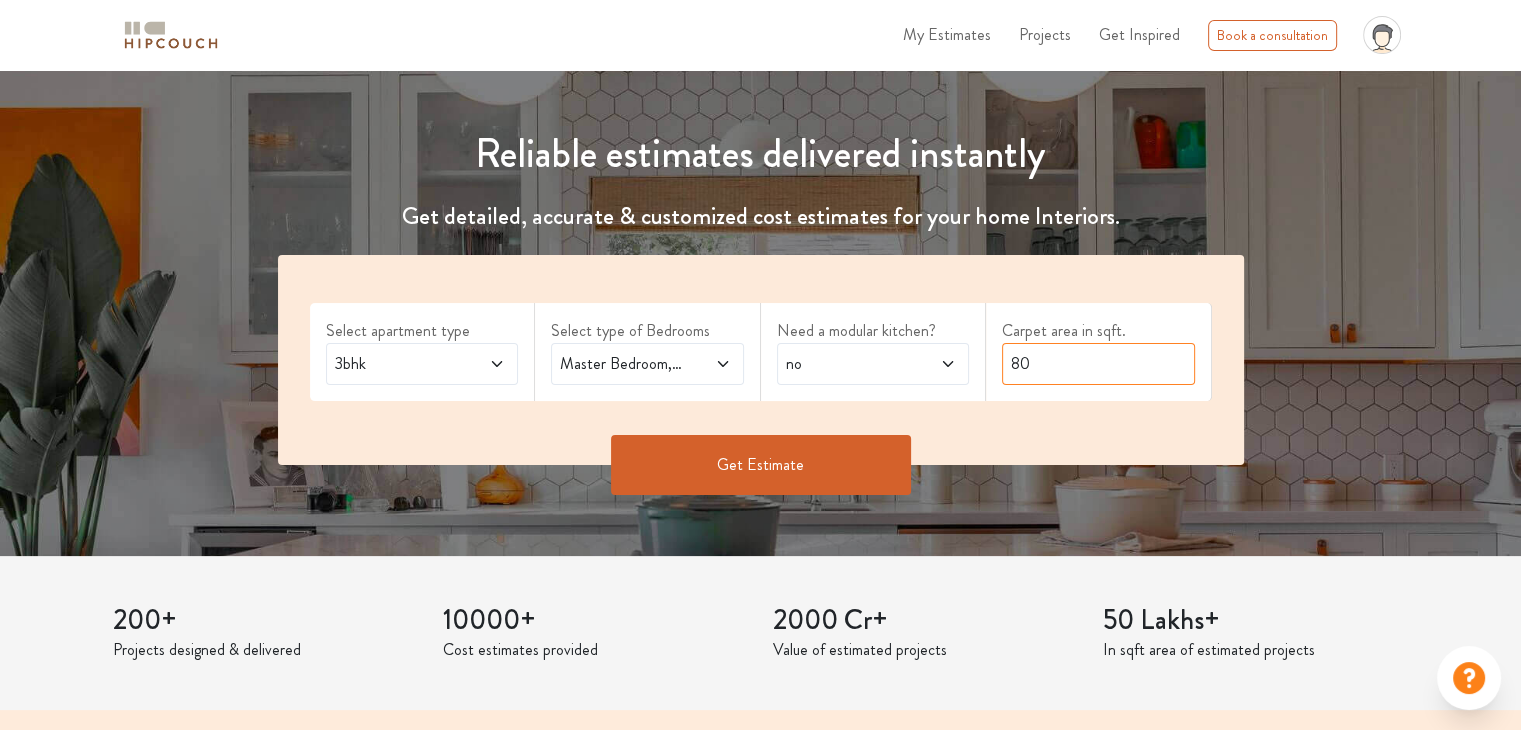 type on "8" 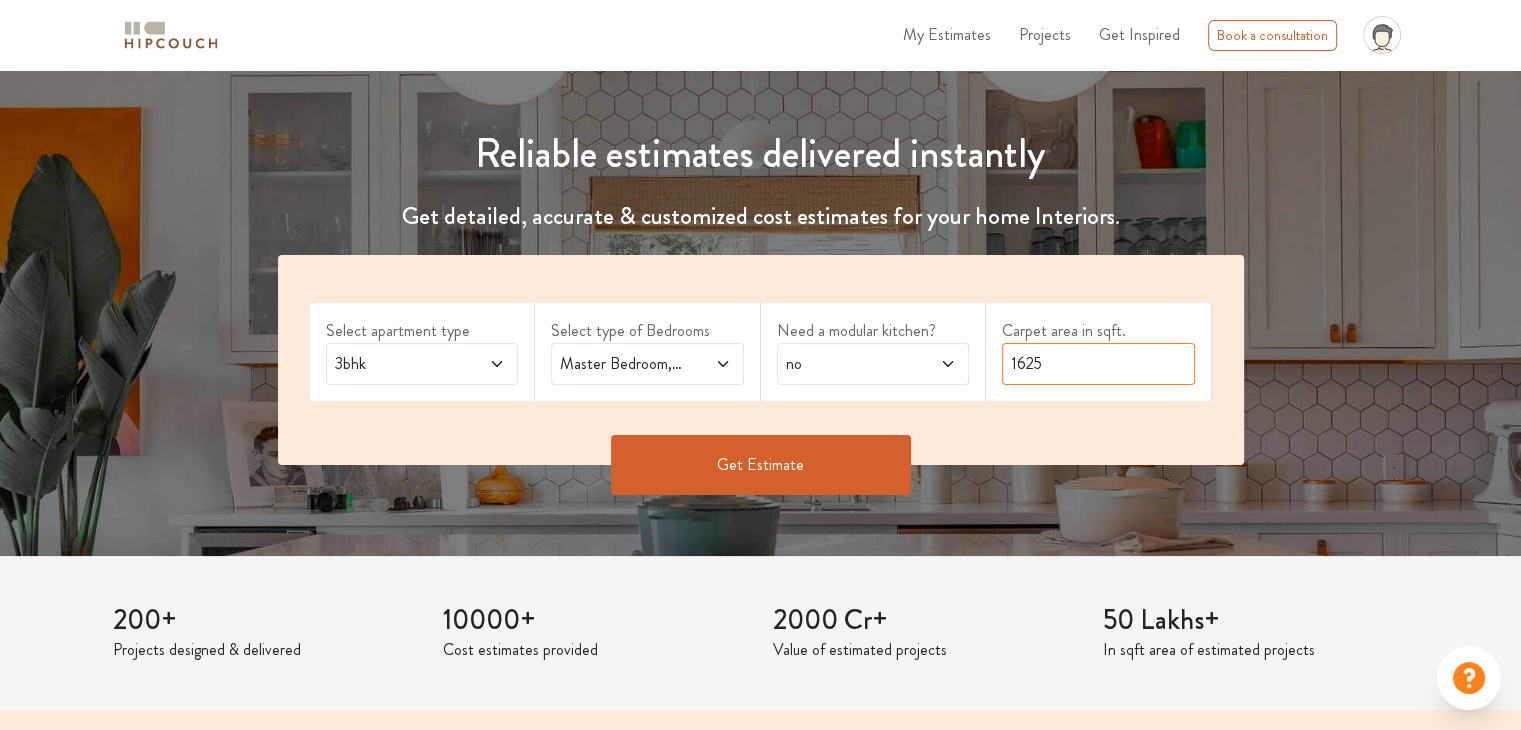 type on "1625" 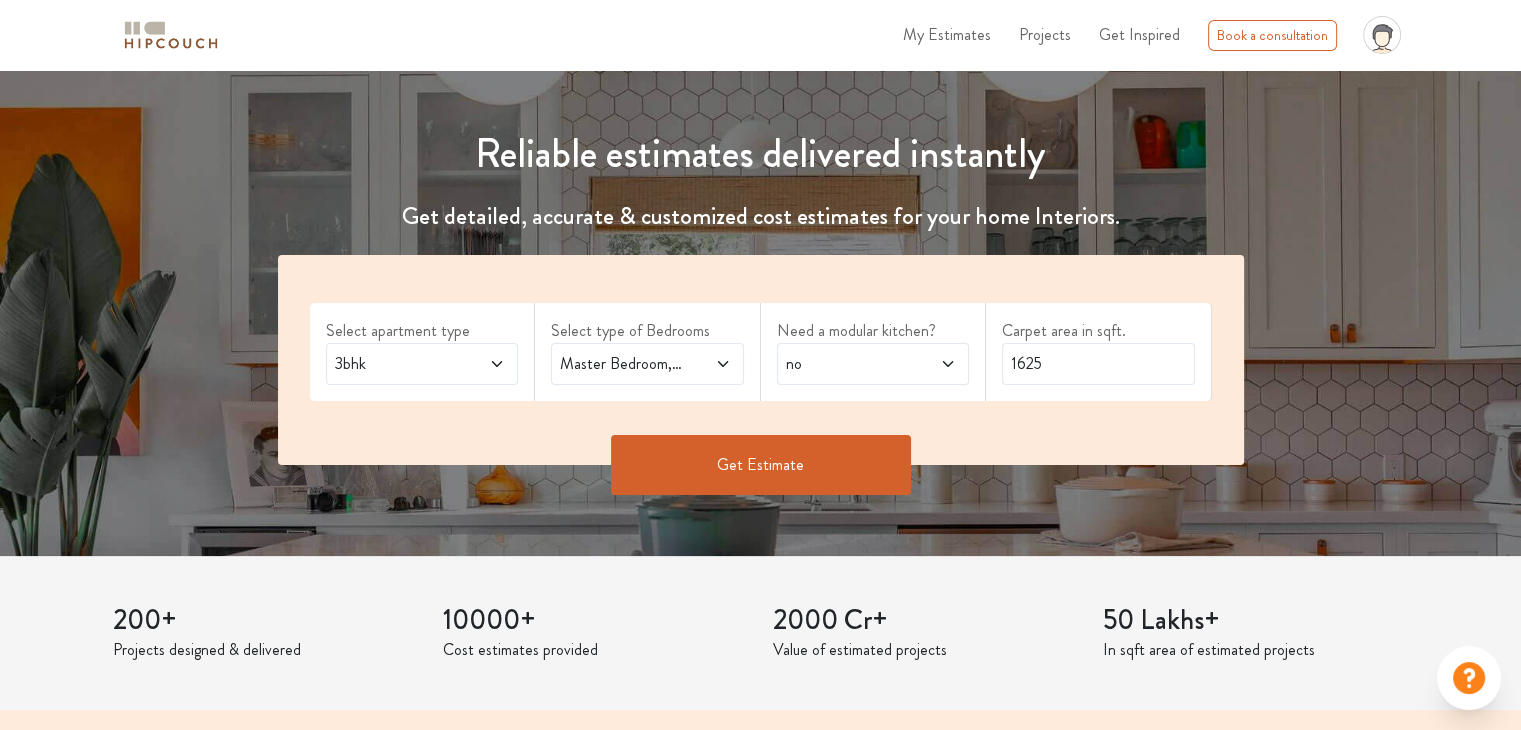 click on "Get Estimate" at bounding box center [761, 465] 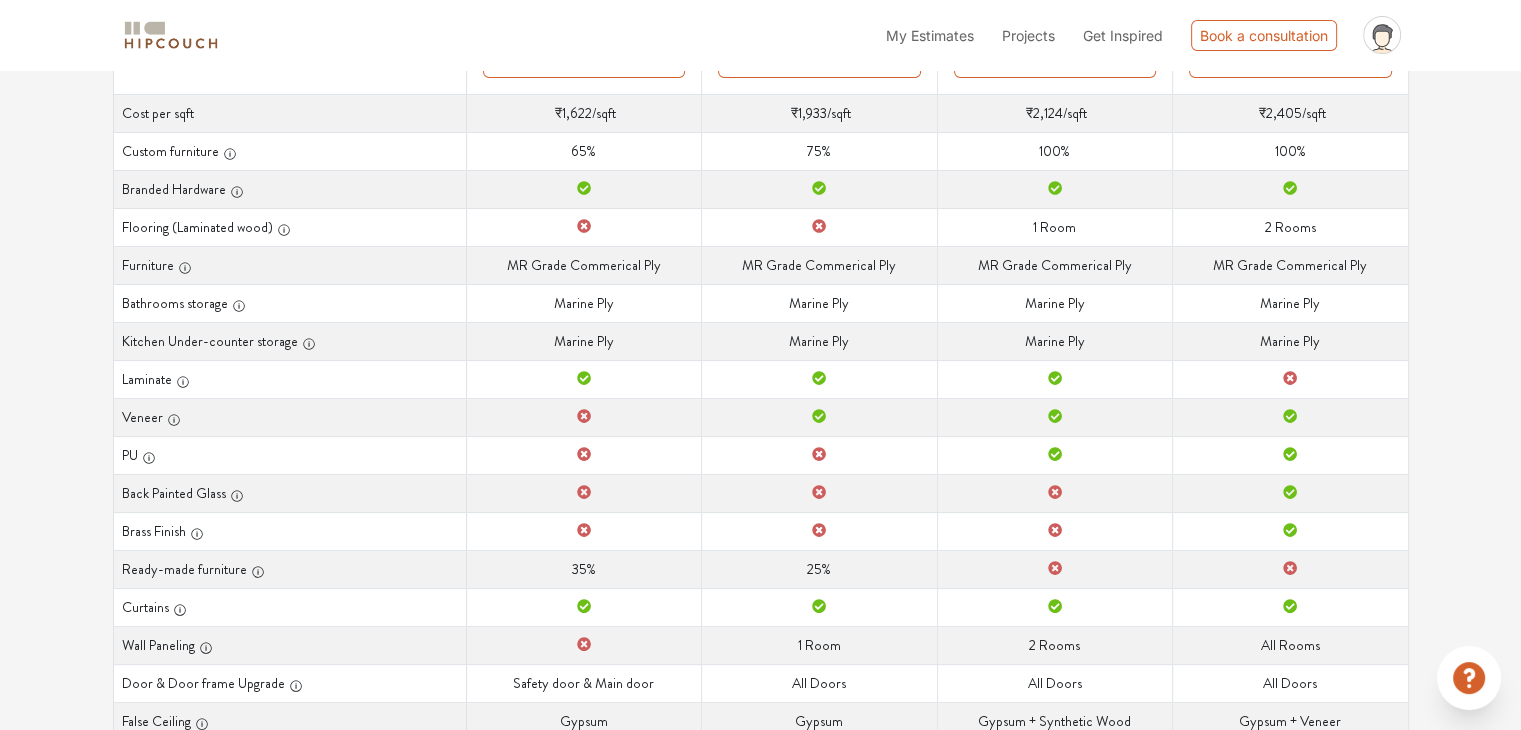 scroll, scrollTop: 434, scrollLeft: 0, axis: vertical 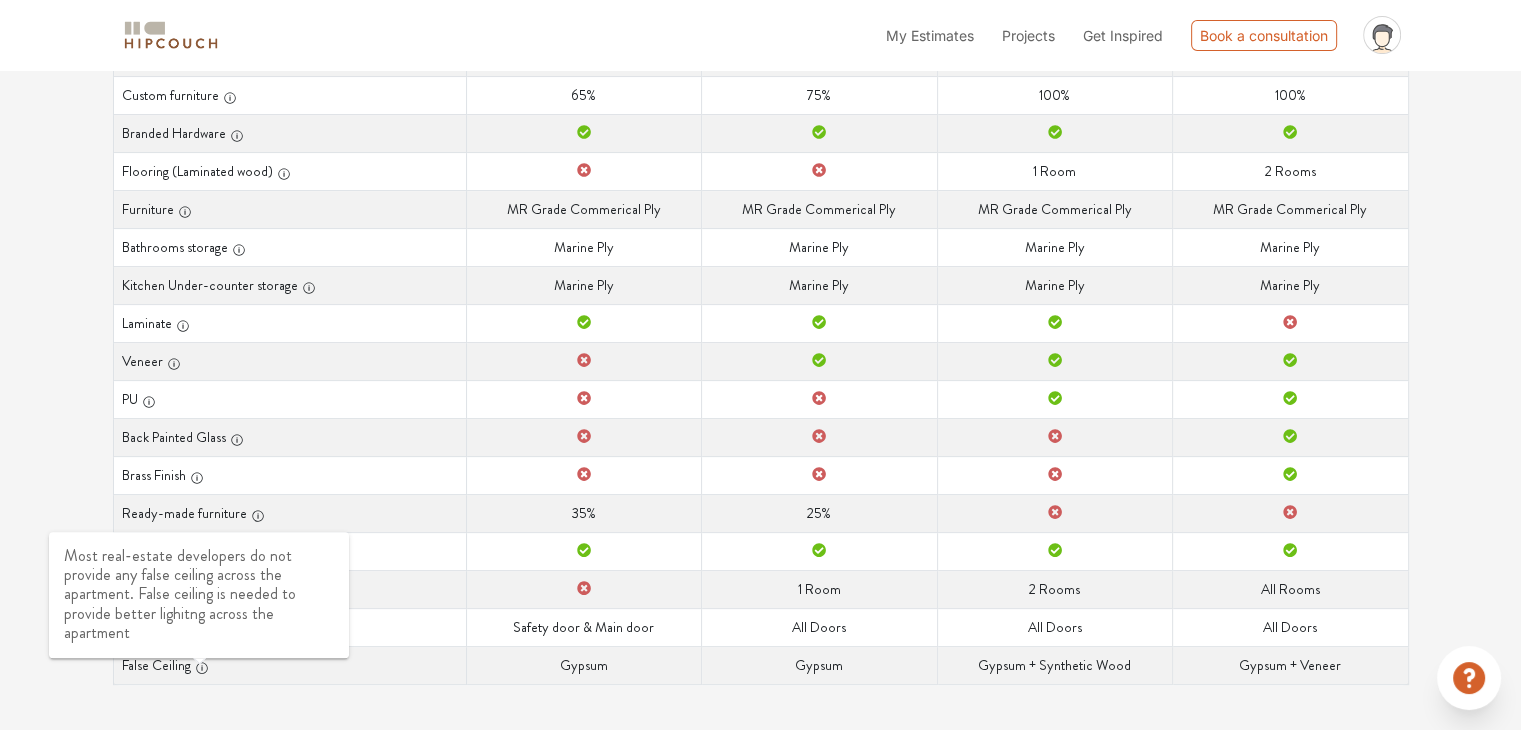 click 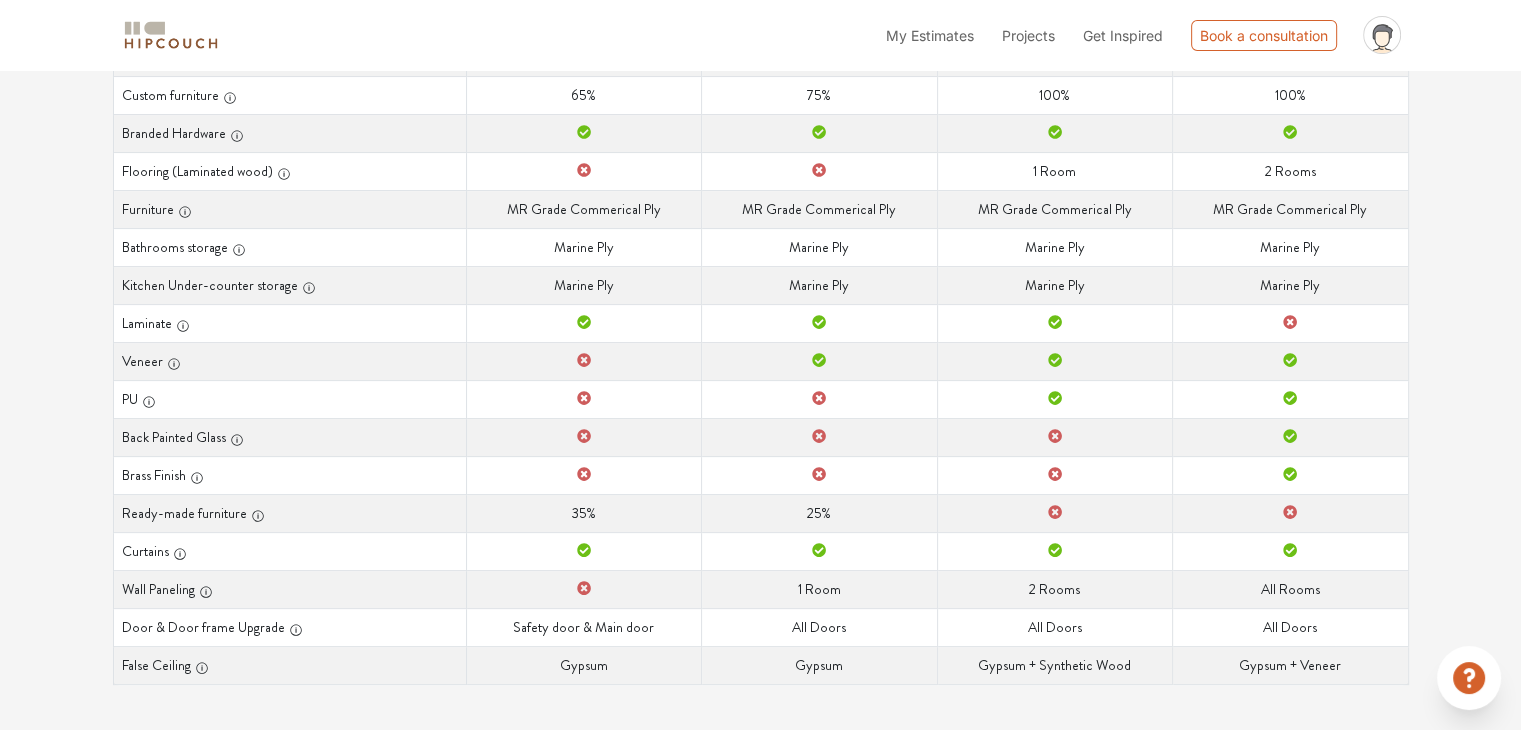 scroll, scrollTop: 0, scrollLeft: 0, axis: both 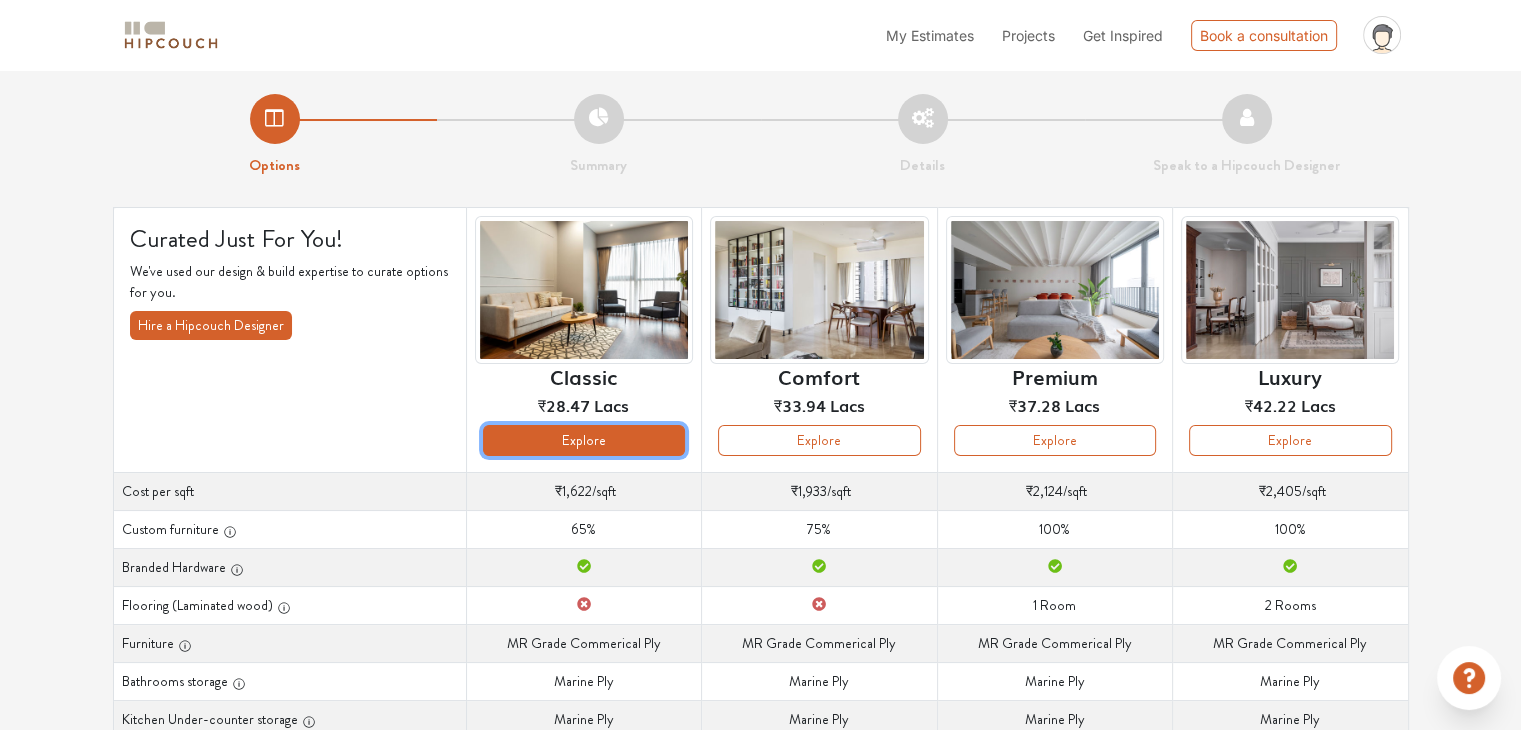 click on "Explore" at bounding box center (584, 440) 